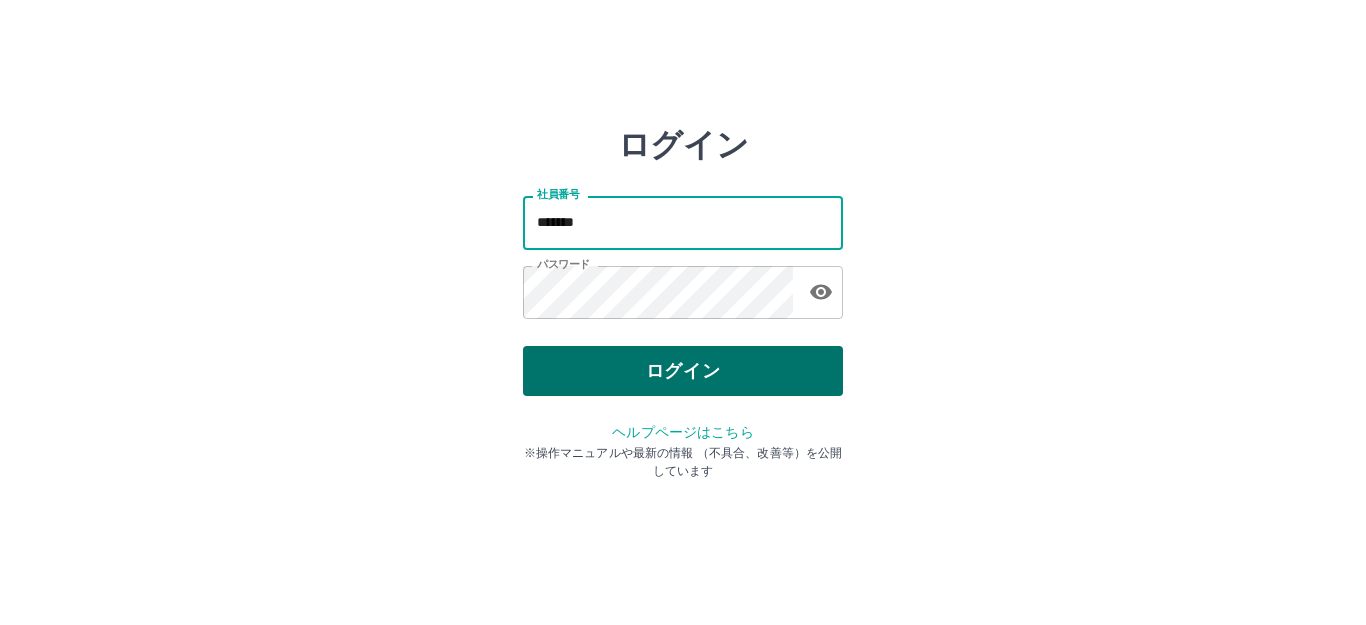 scroll, scrollTop: 0, scrollLeft: 0, axis: both 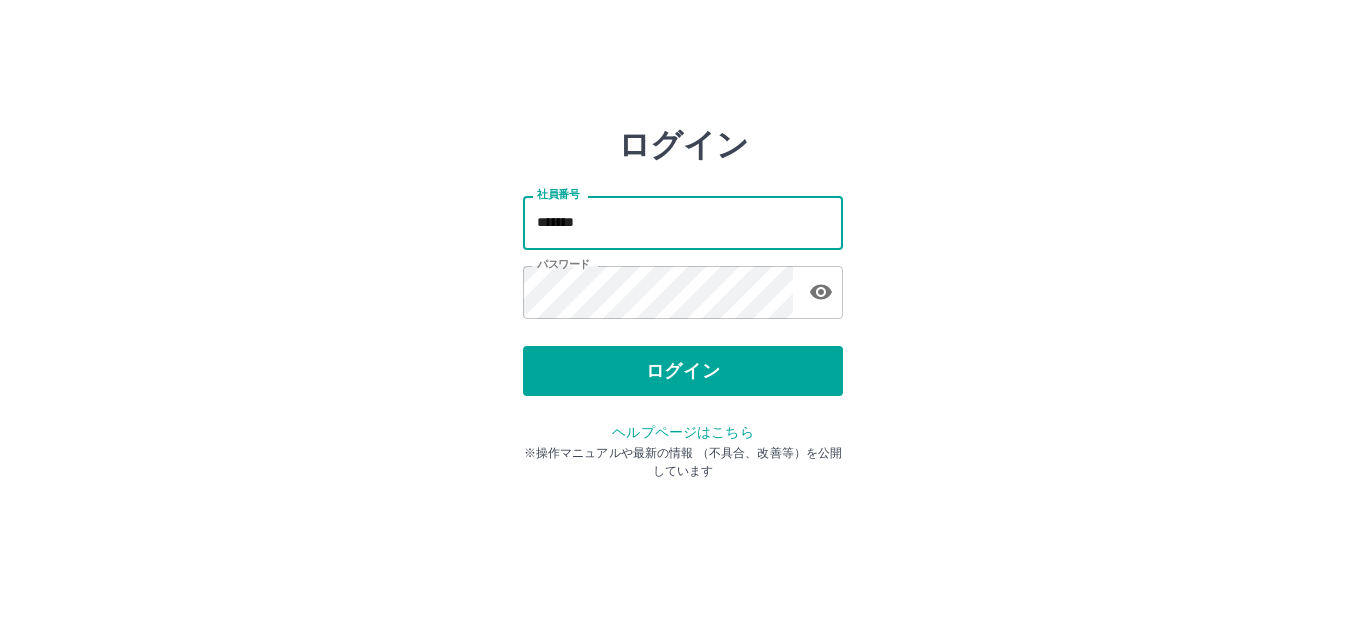 click on "*******" at bounding box center (683, 222) 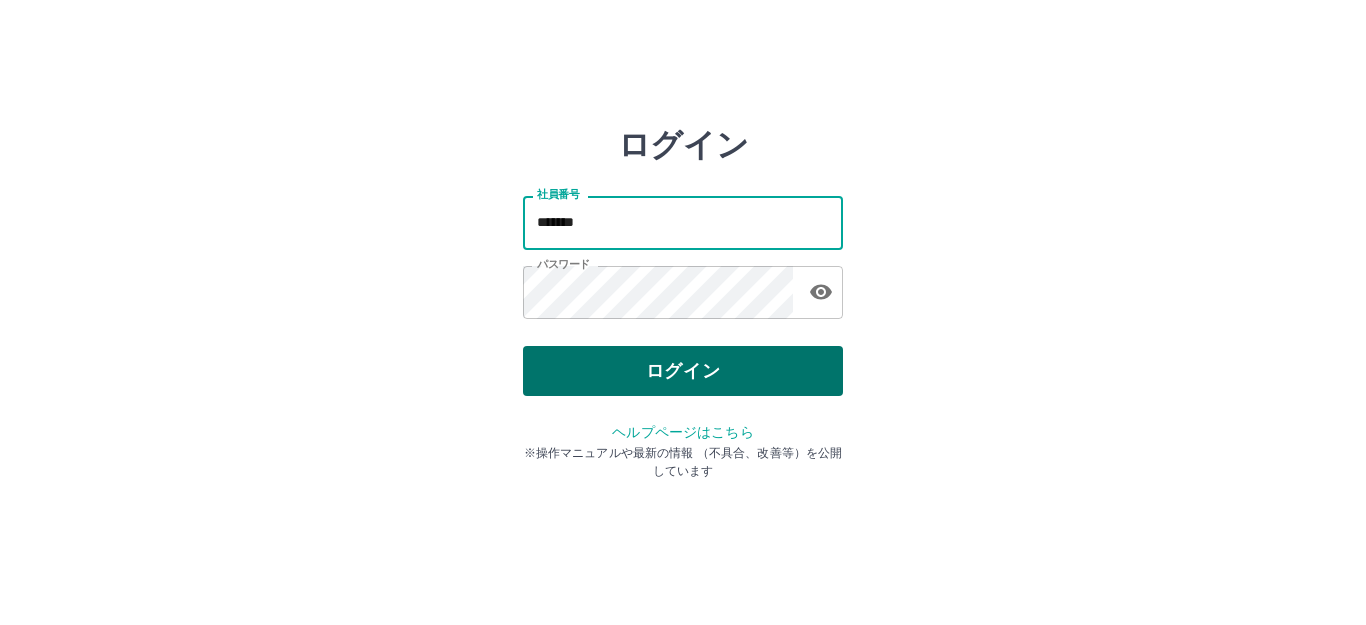 click on "ログイン" at bounding box center (683, 371) 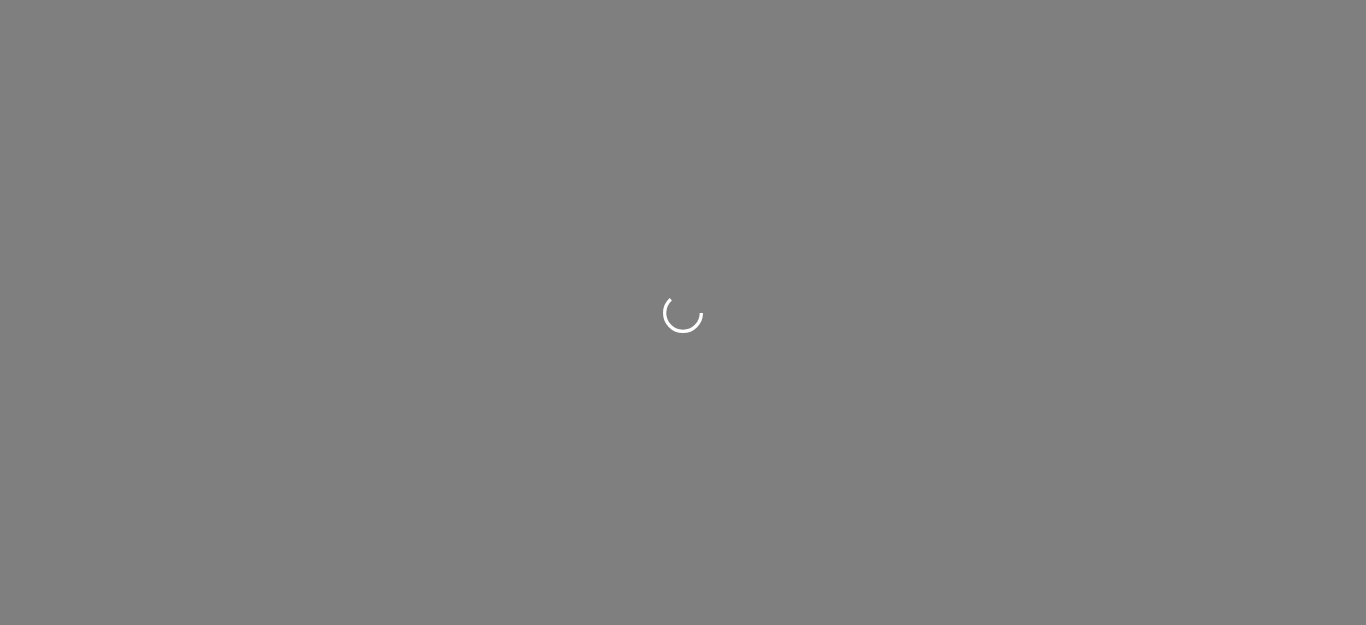 scroll, scrollTop: 0, scrollLeft: 0, axis: both 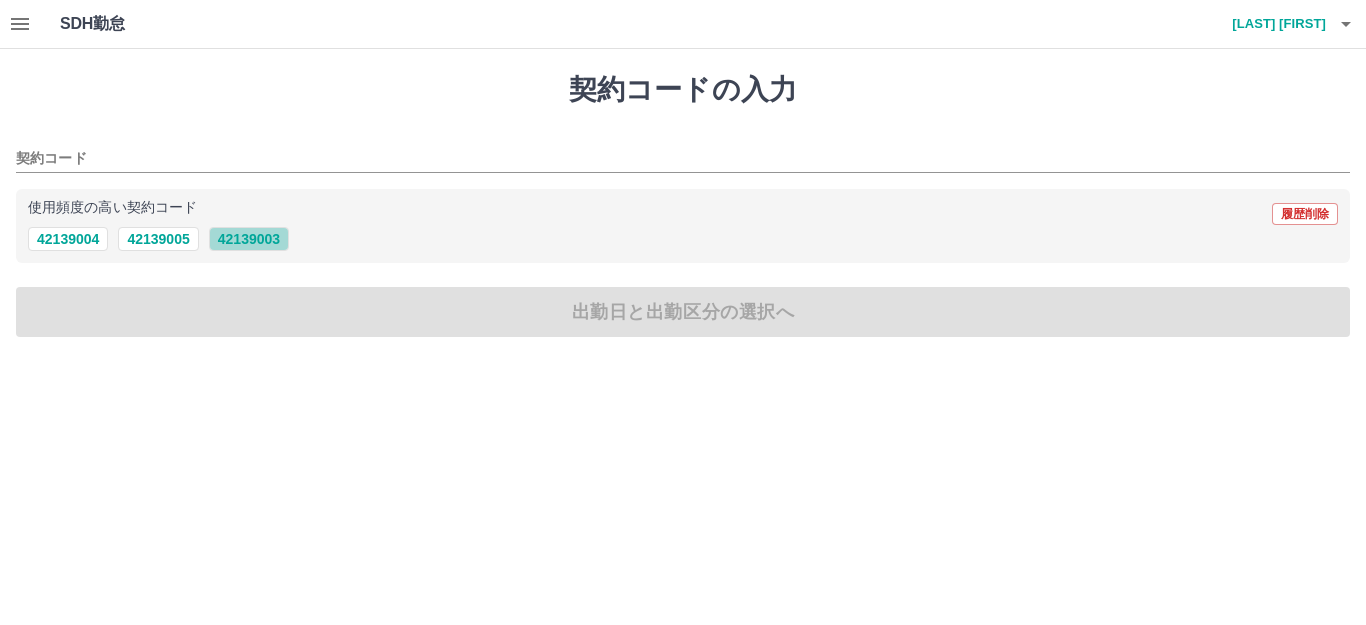 click on "42139003" at bounding box center [249, 239] 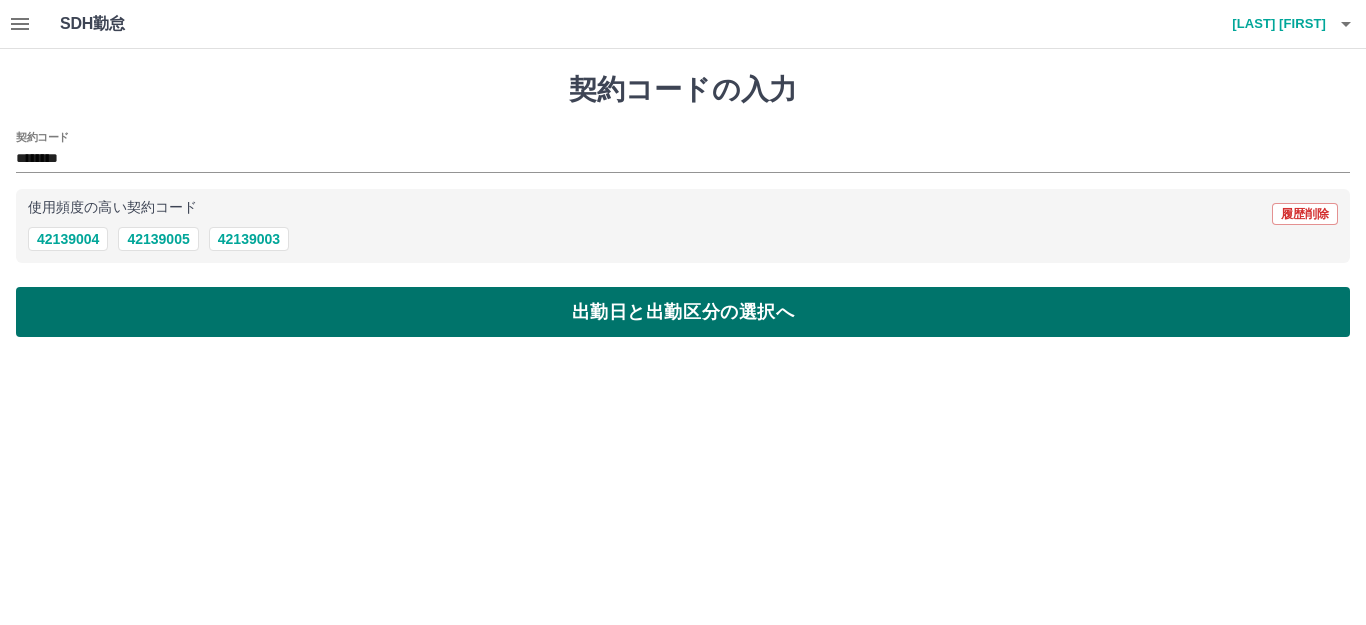 click on "出勤日と出勤区分の選択へ" at bounding box center (683, 312) 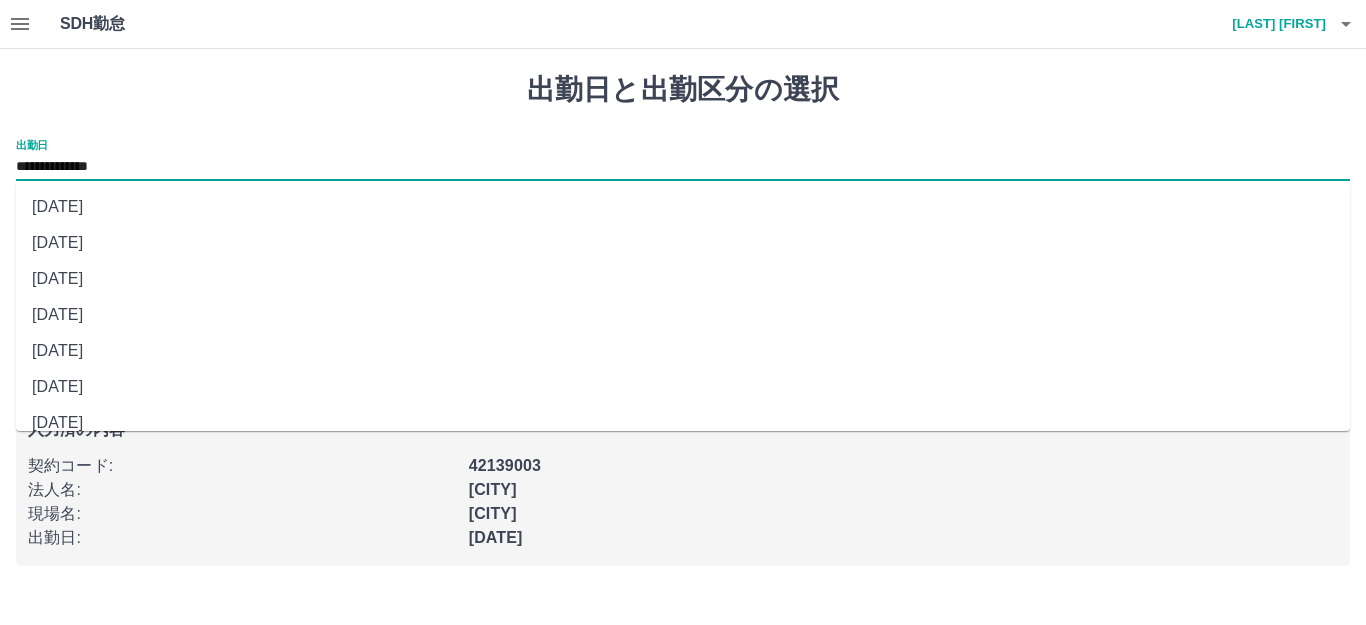 click on "**********" at bounding box center [683, 167] 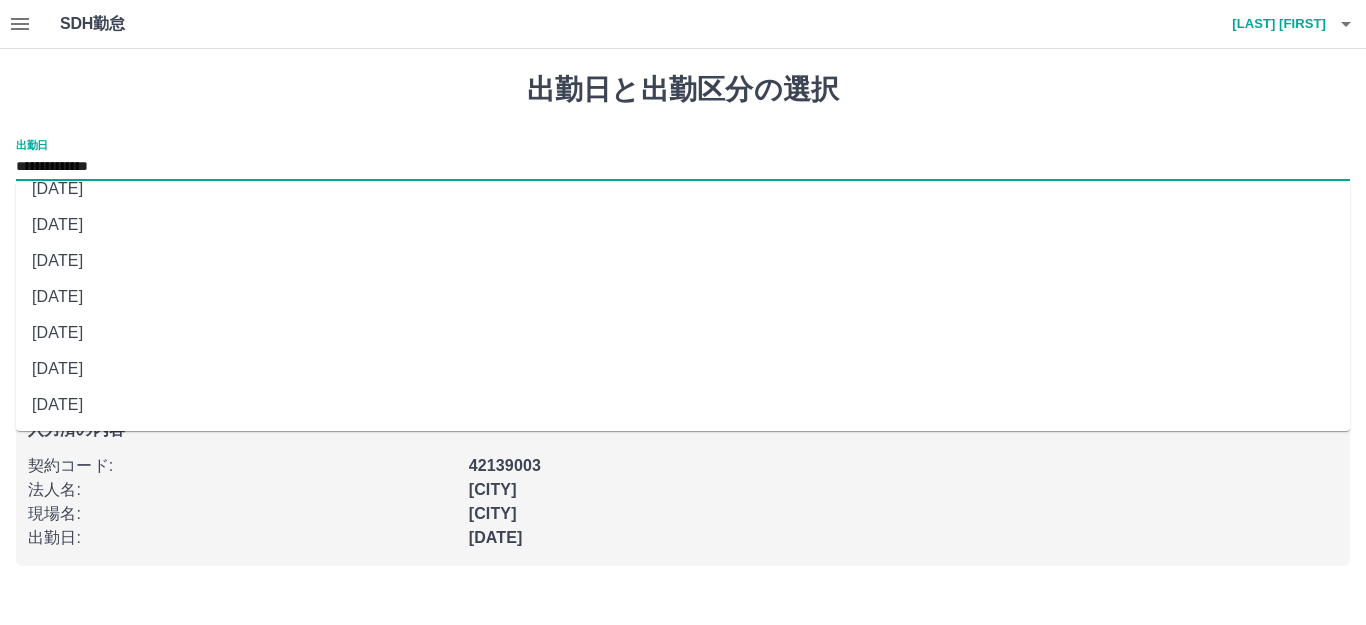 scroll, scrollTop: 0, scrollLeft: 0, axis: both 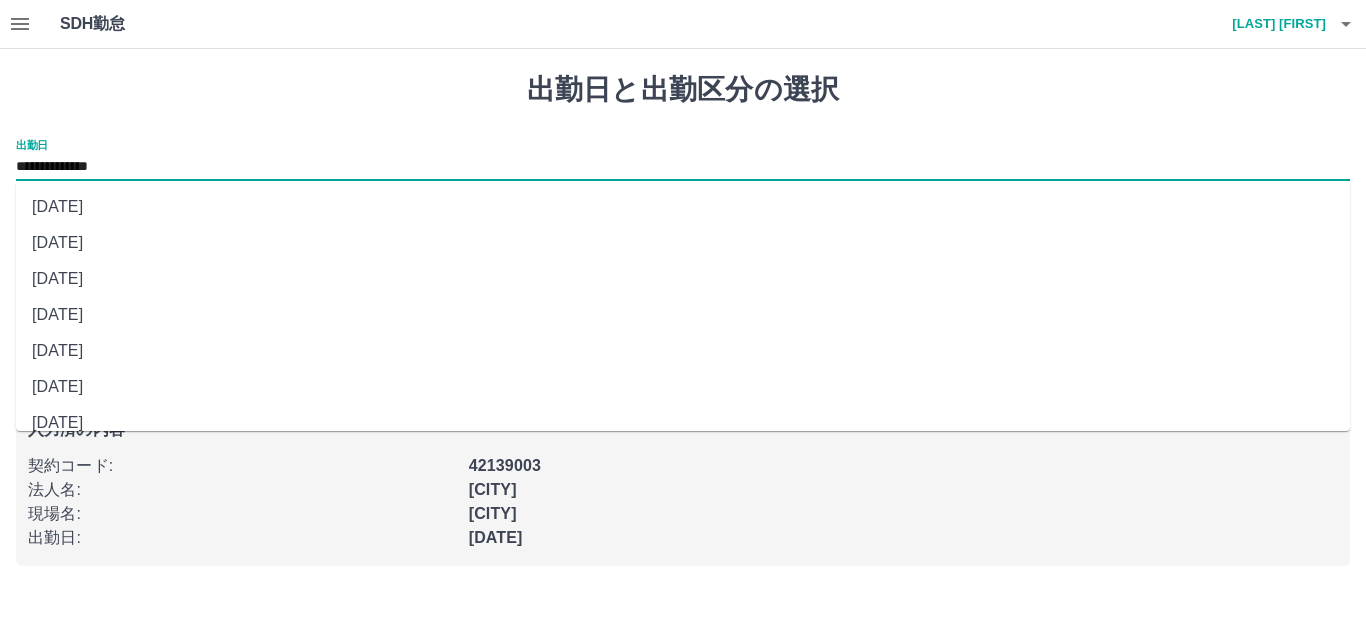 click on "[DATE]" at bounding box center (683, 351) 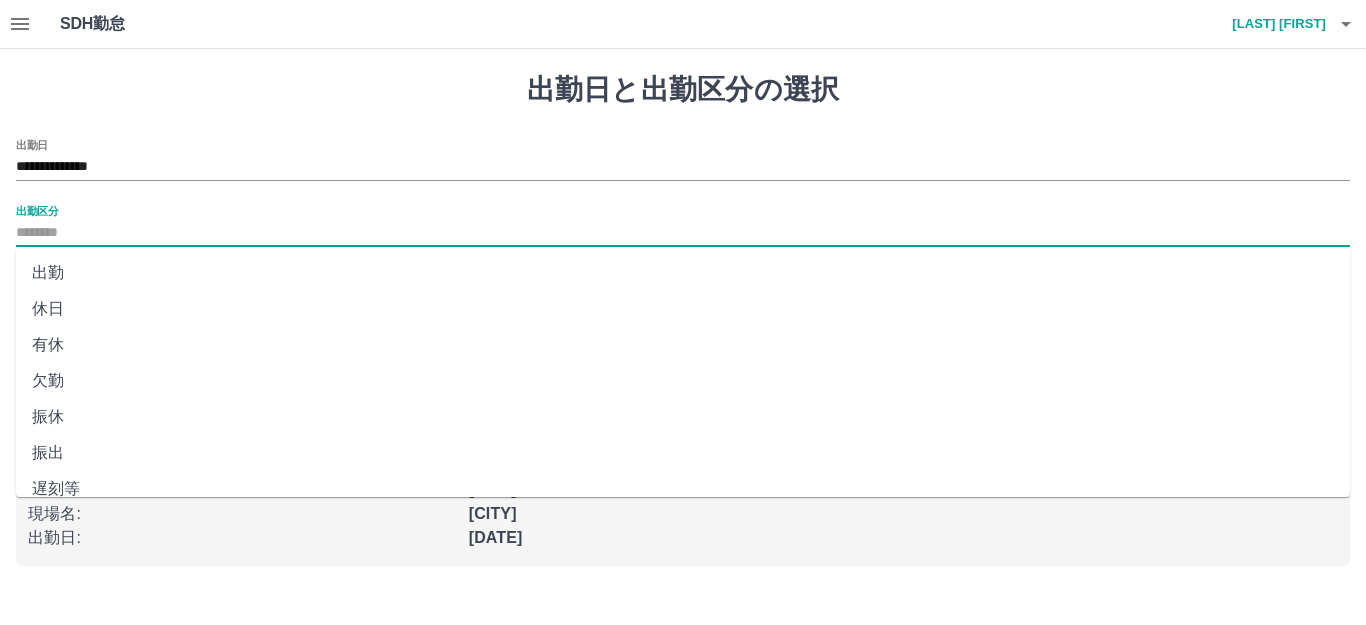 click on "出勤区分" at bounding box center [683, 233] 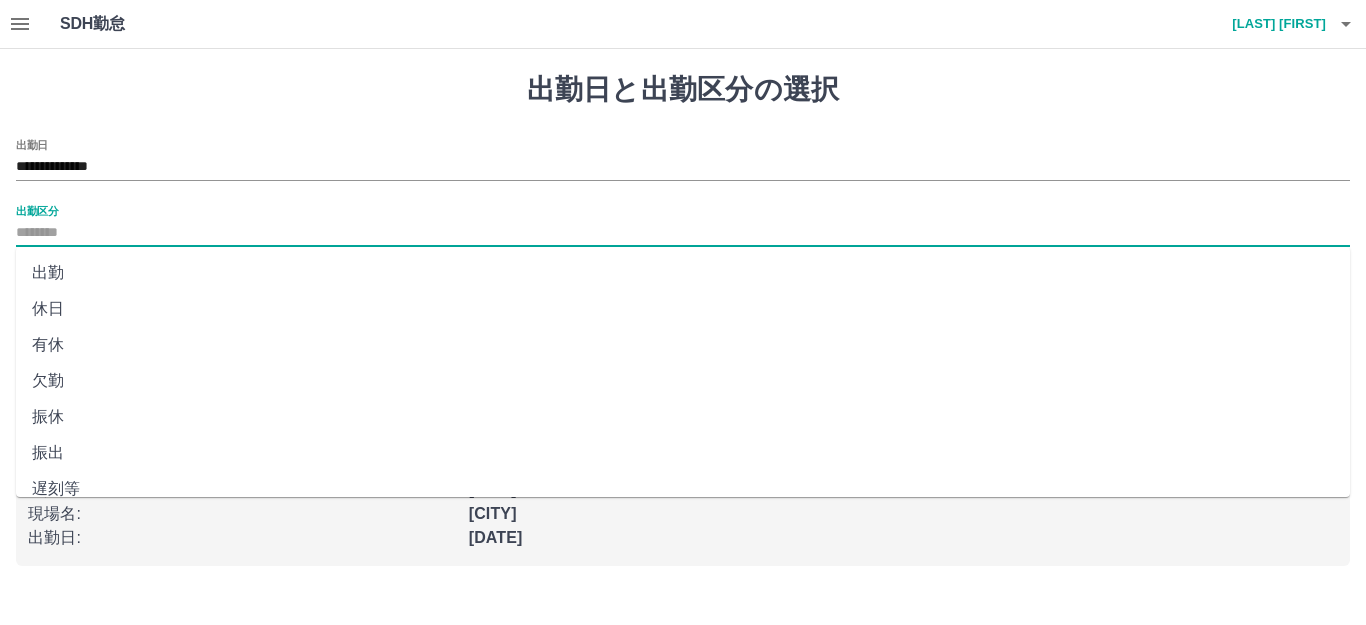 click on "休日" at bounding box center [683, 309] 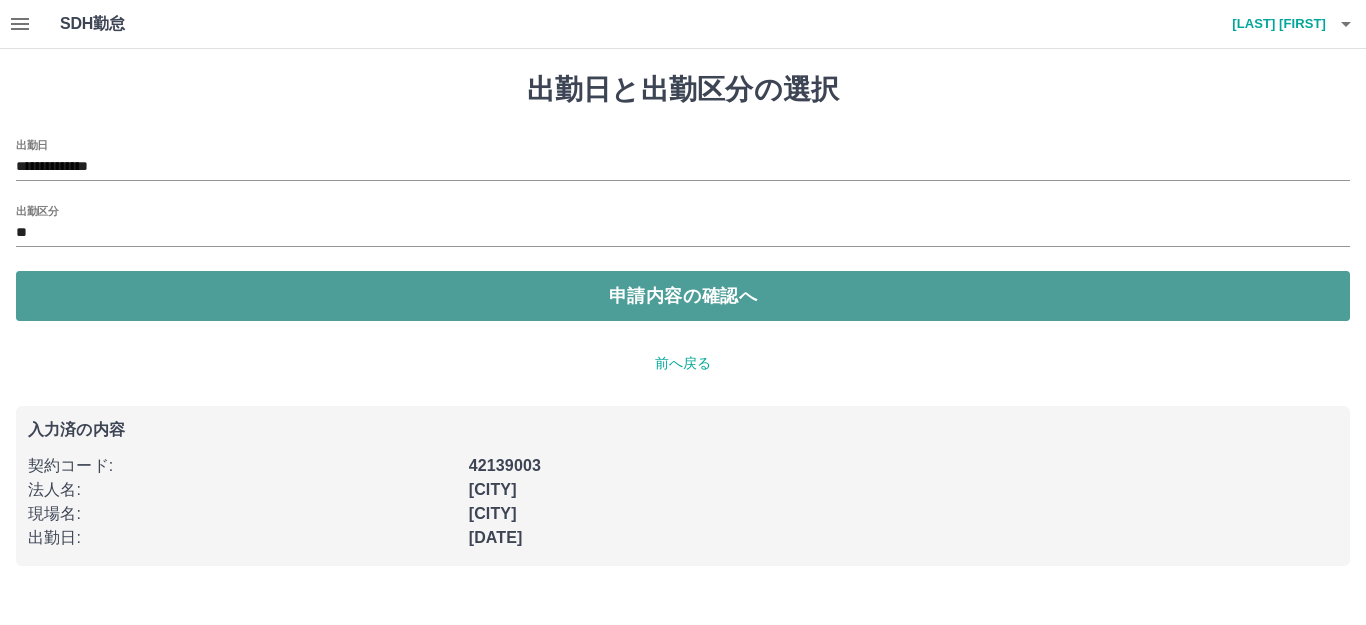 click on "申請内容の確認へ" at bounding box center (683, 296) 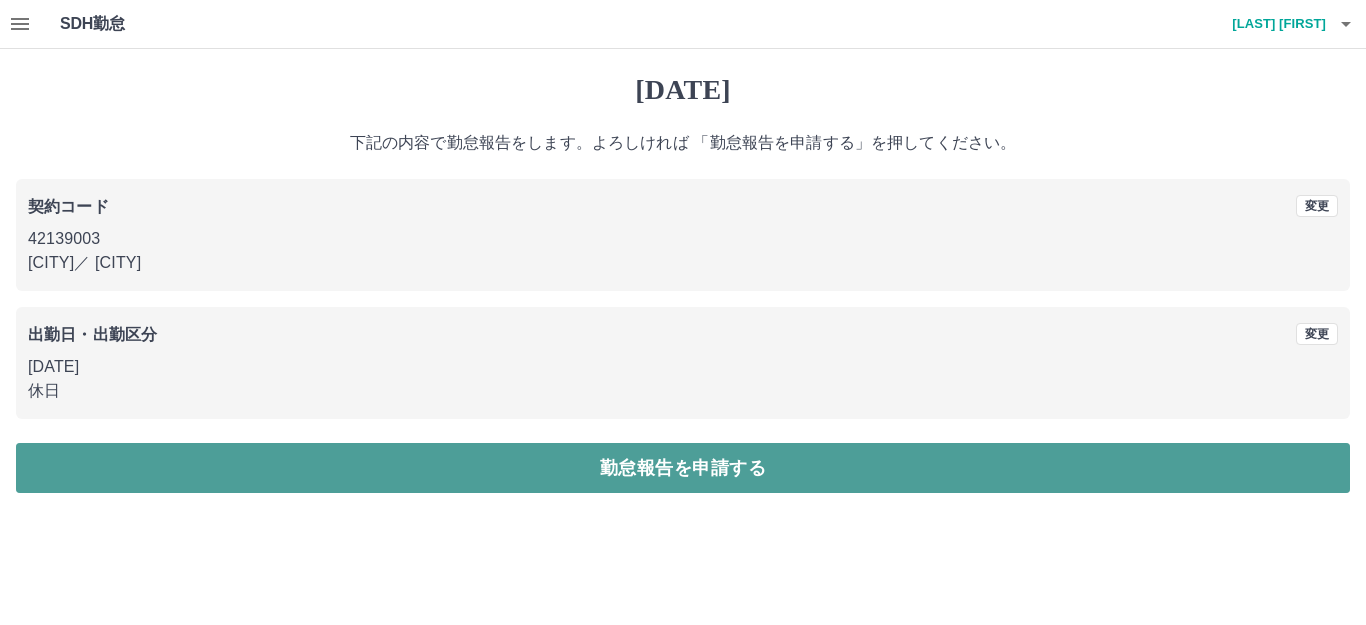 click on "勤怠報告を申請する" at bounding box center (683, 468) 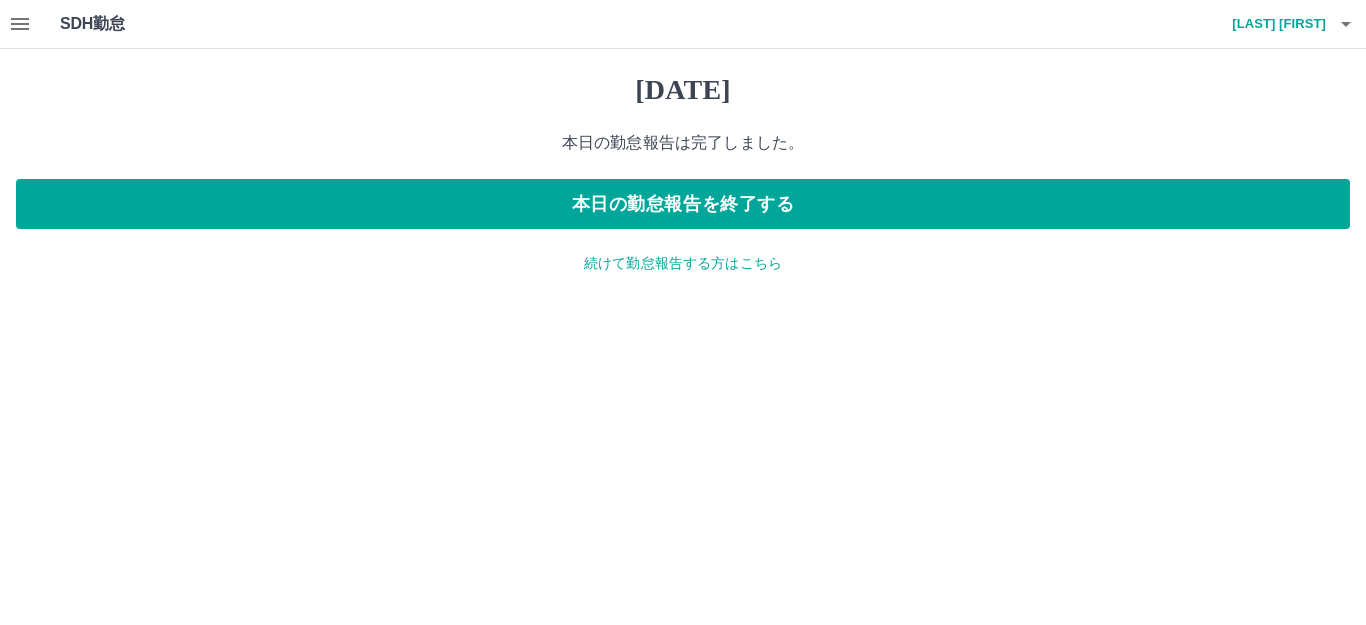 click on "続けて勤怠報告する方はこちら" at bounding box center (683, 263) 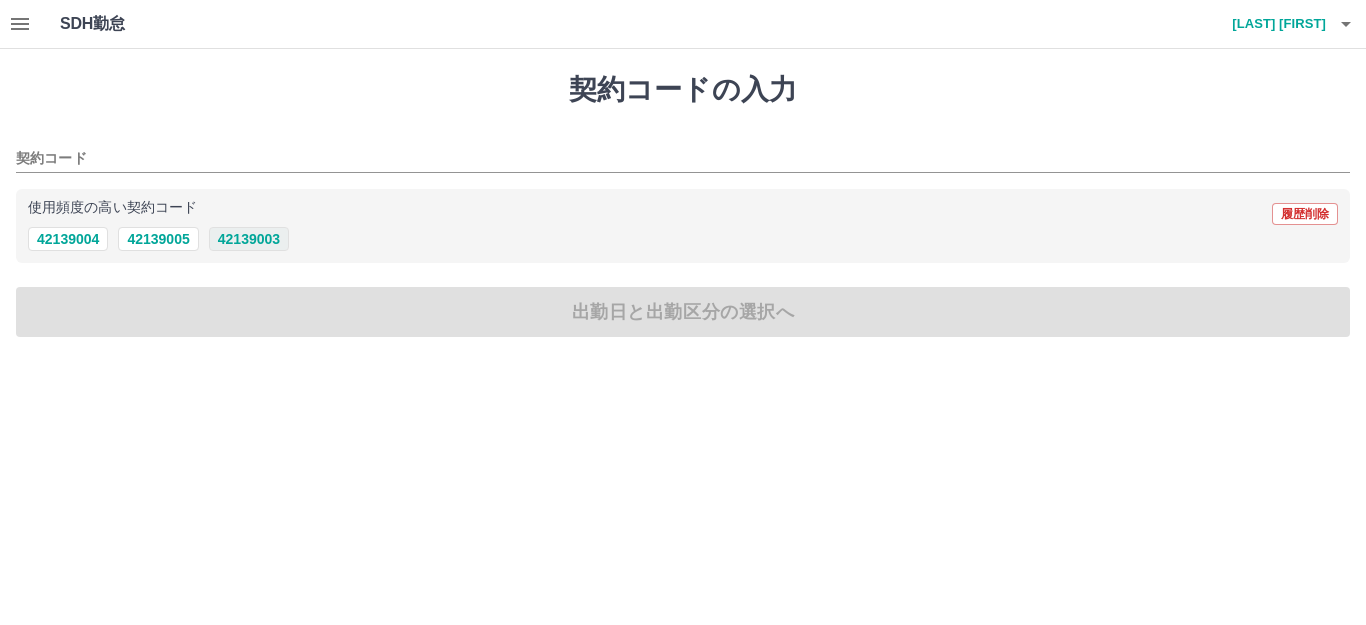 click on "42139003" at bounding box center [249, 239] 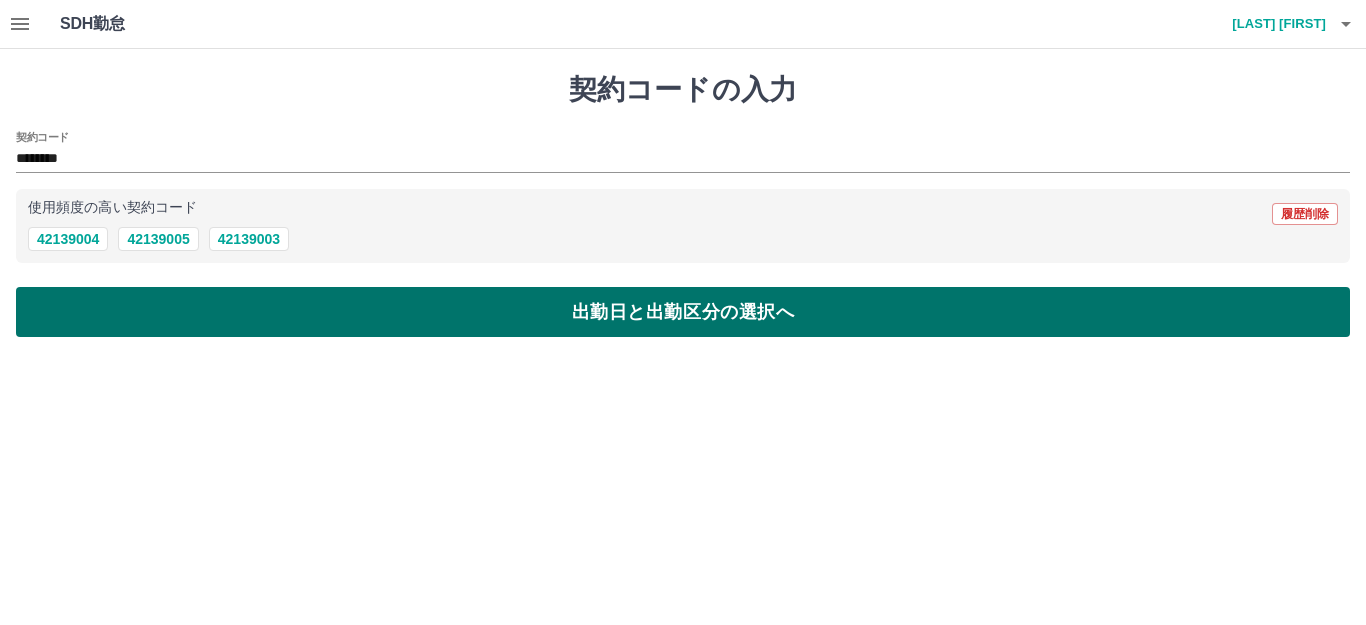 click on "出勤日と出勤区分の選択へ" at bounding box center [683, 312] 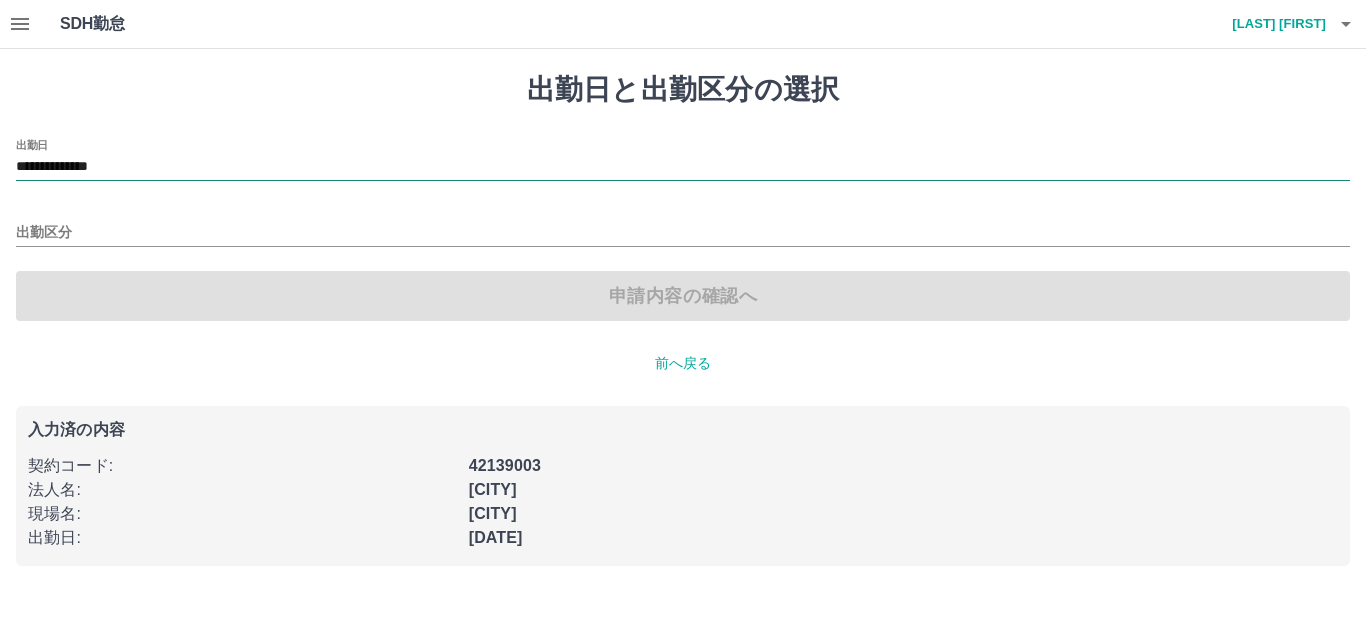 click on "**********" at bounding box center (683, 167) 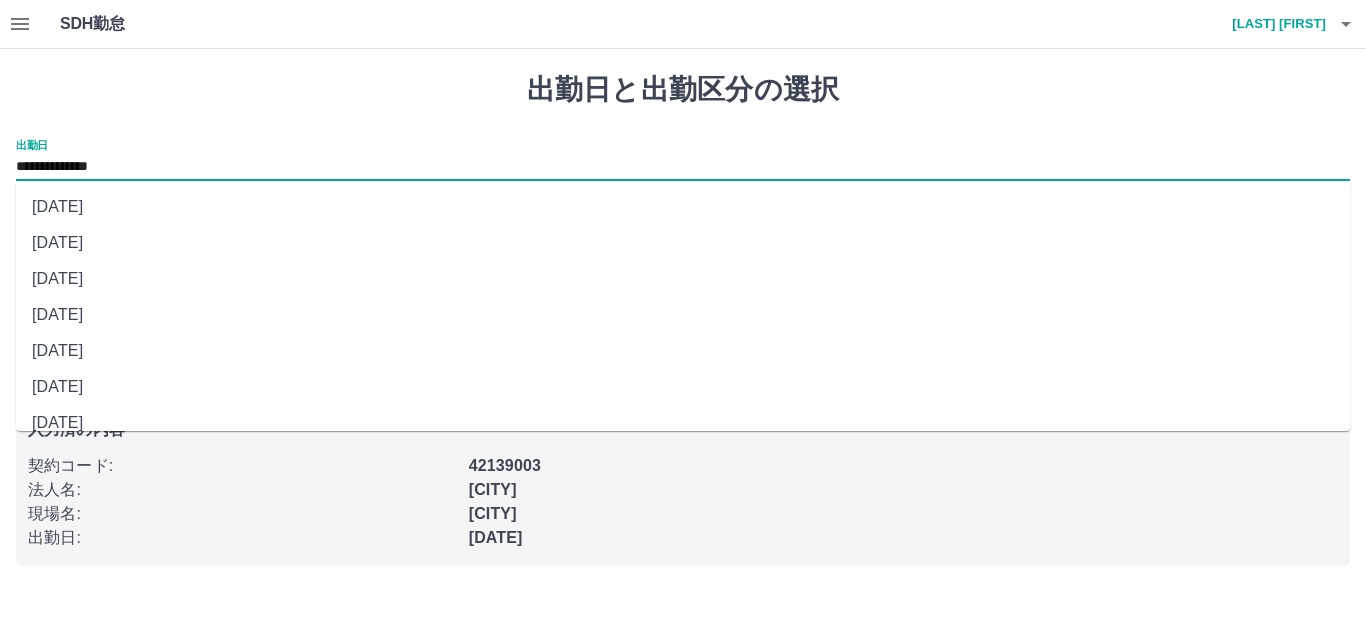 click on "[DATE]" at bounding box center [683, 315] 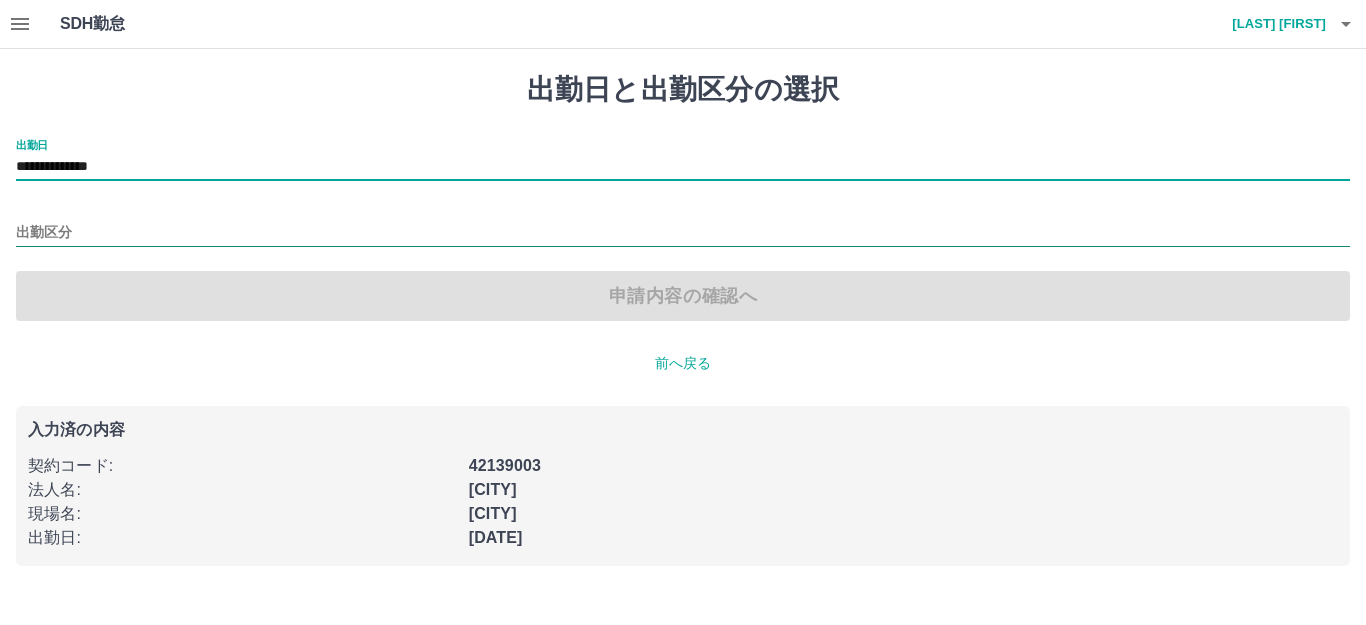 click on "出勤区分" at bounding box center [683, 233] 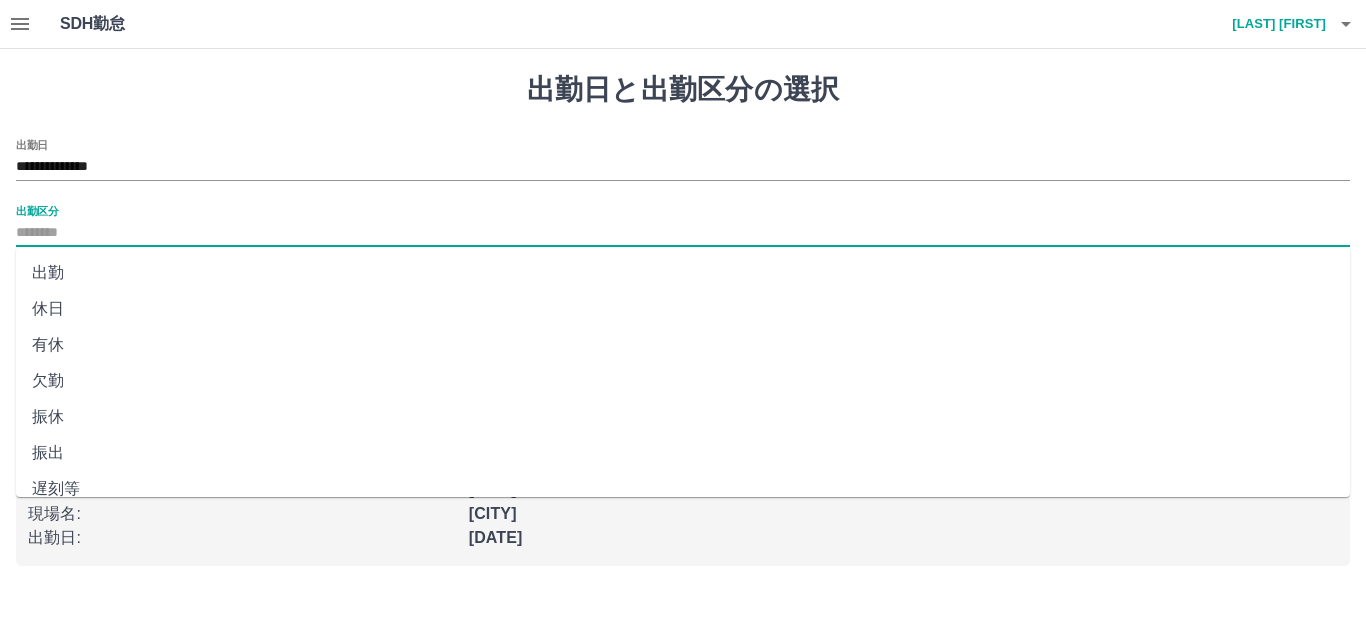 click on "休日" at bounding box center (683, 309) 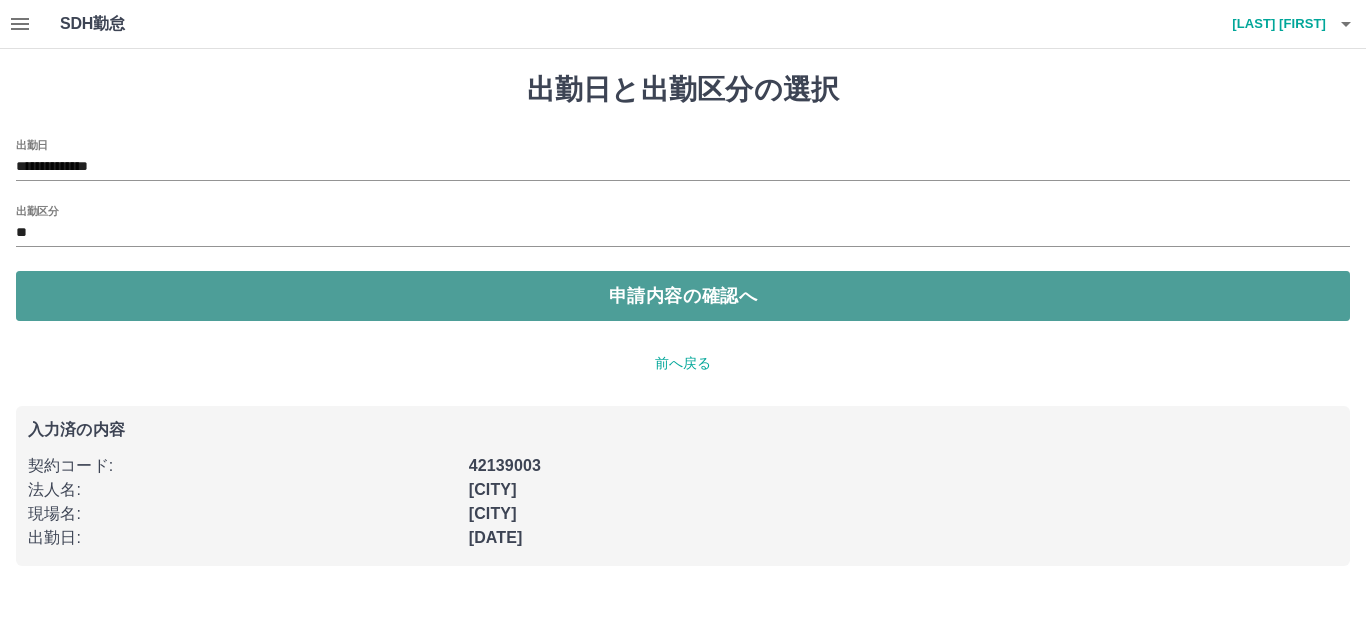 click on "申請内容の確認へ" at bounding box center (683, 296) 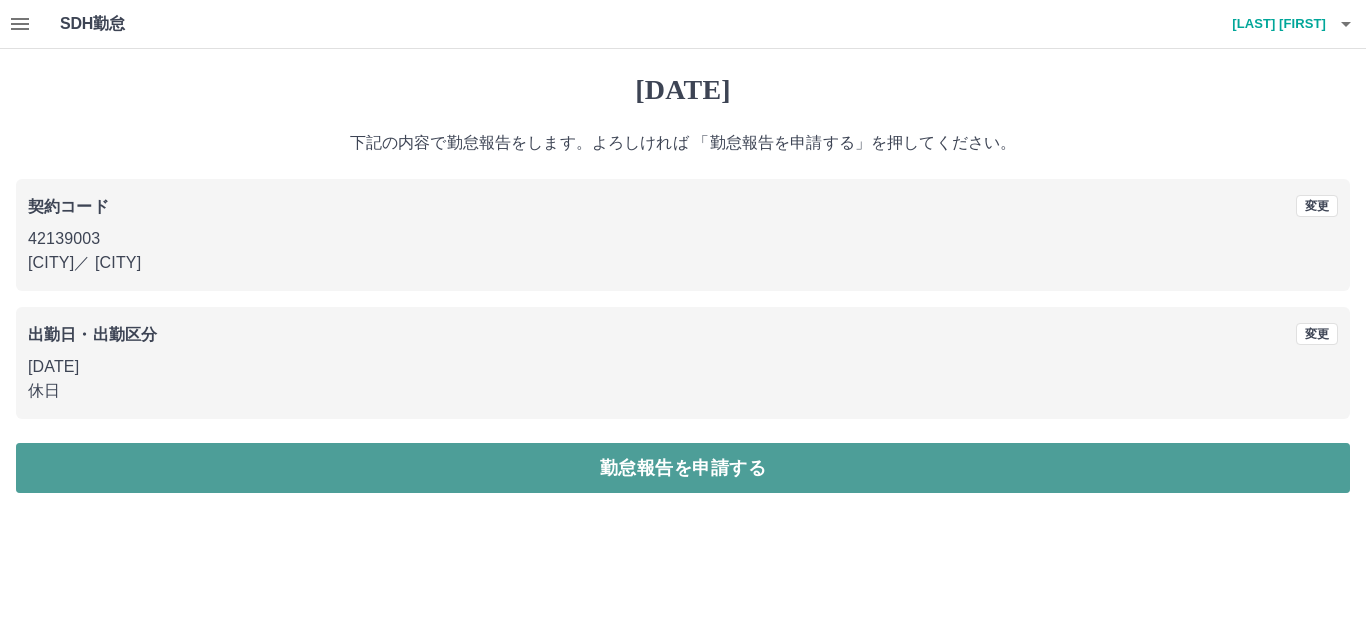 click on "勤怠報告を申請する" at bounding box center [683, 468] 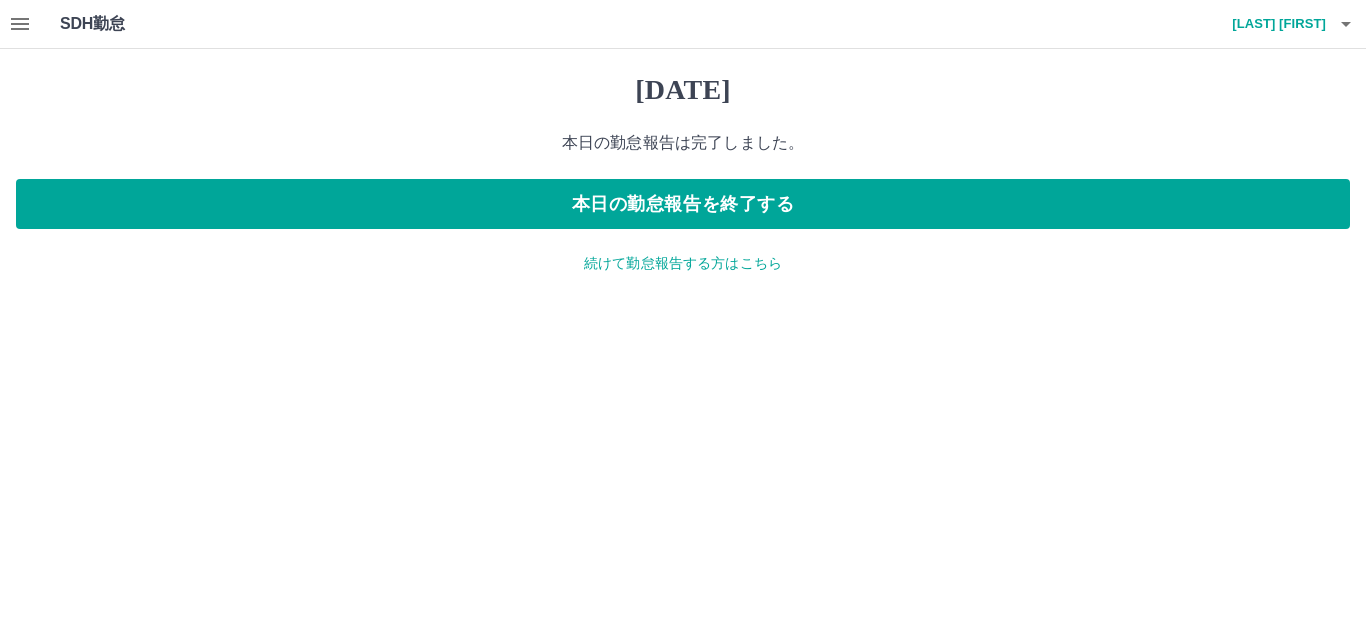click on "続けて勤怠報告する方はこちら" at bounding box center (683, 263) 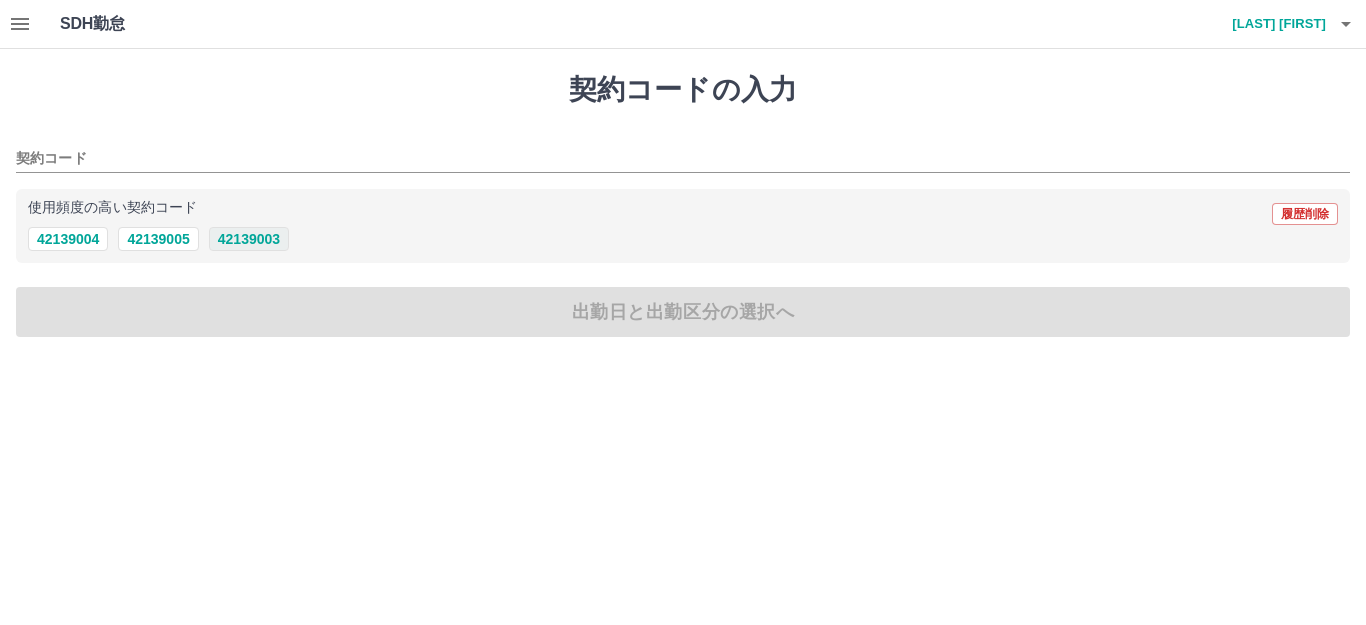 click on "42139003" at bounding box center (249, 239) 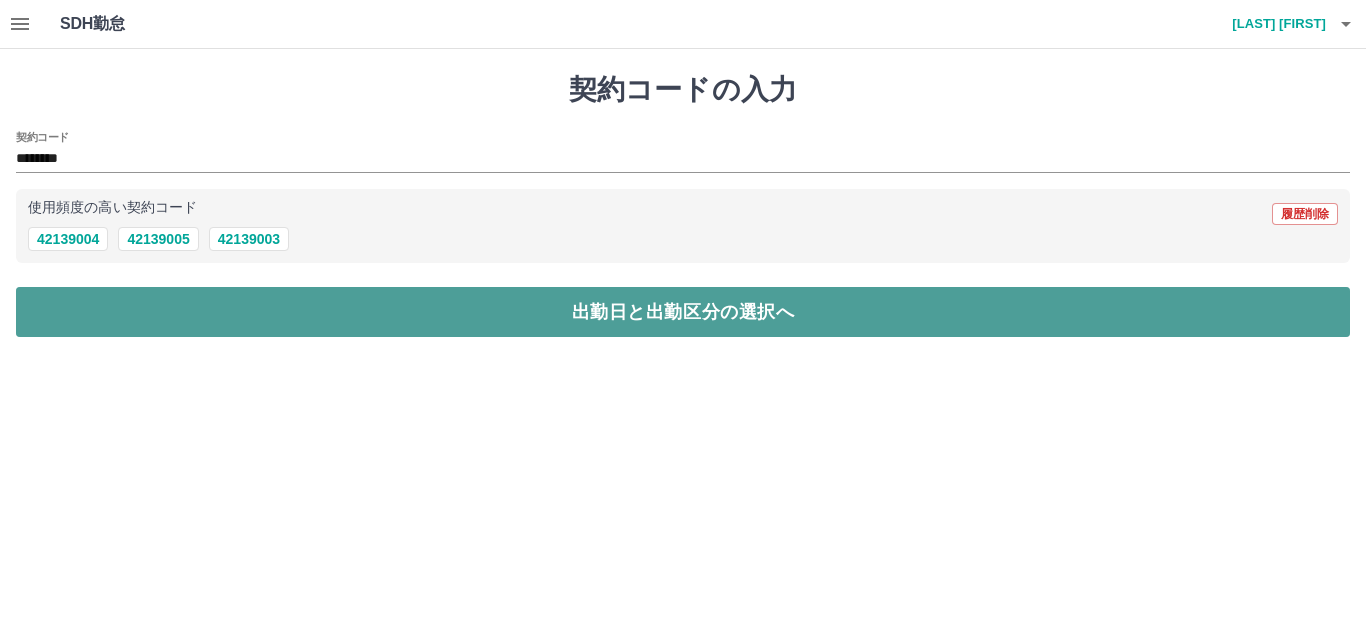 click on "出勤日と出勤区分の選択へ" at bounding box center [683, 312] 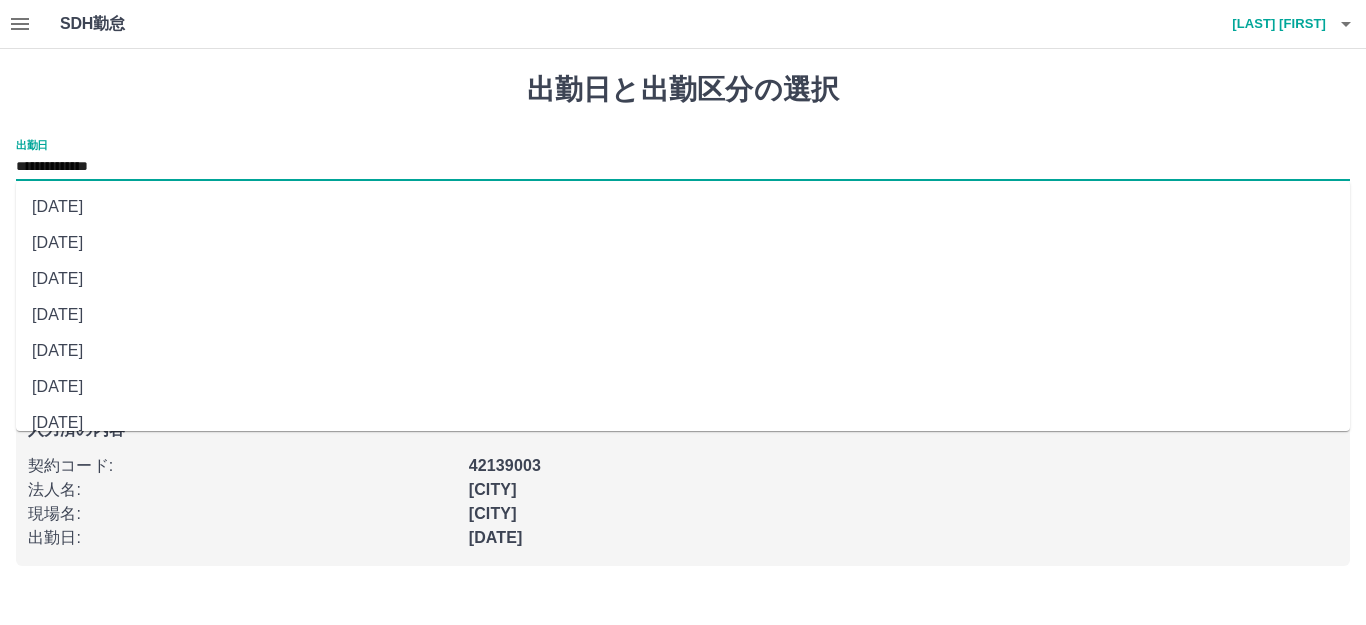 click on "**********" at bounding box center [683, 167] 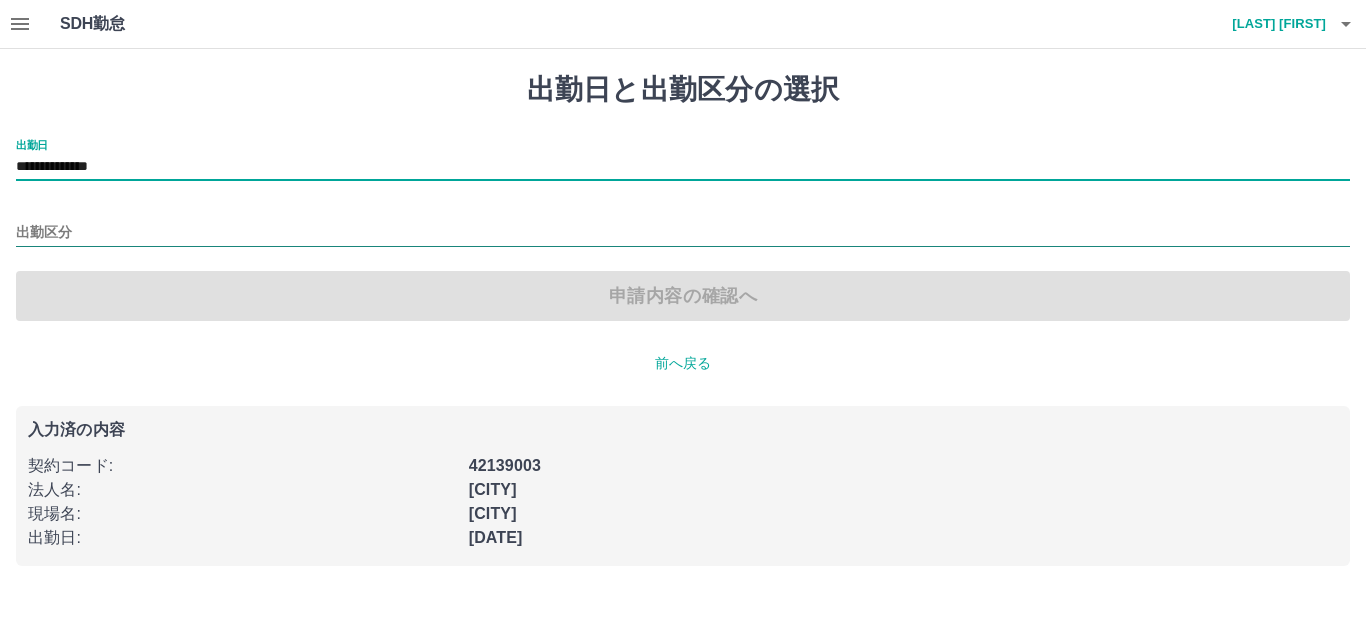 click on "出勤区分" at bounding box center [683, 233] 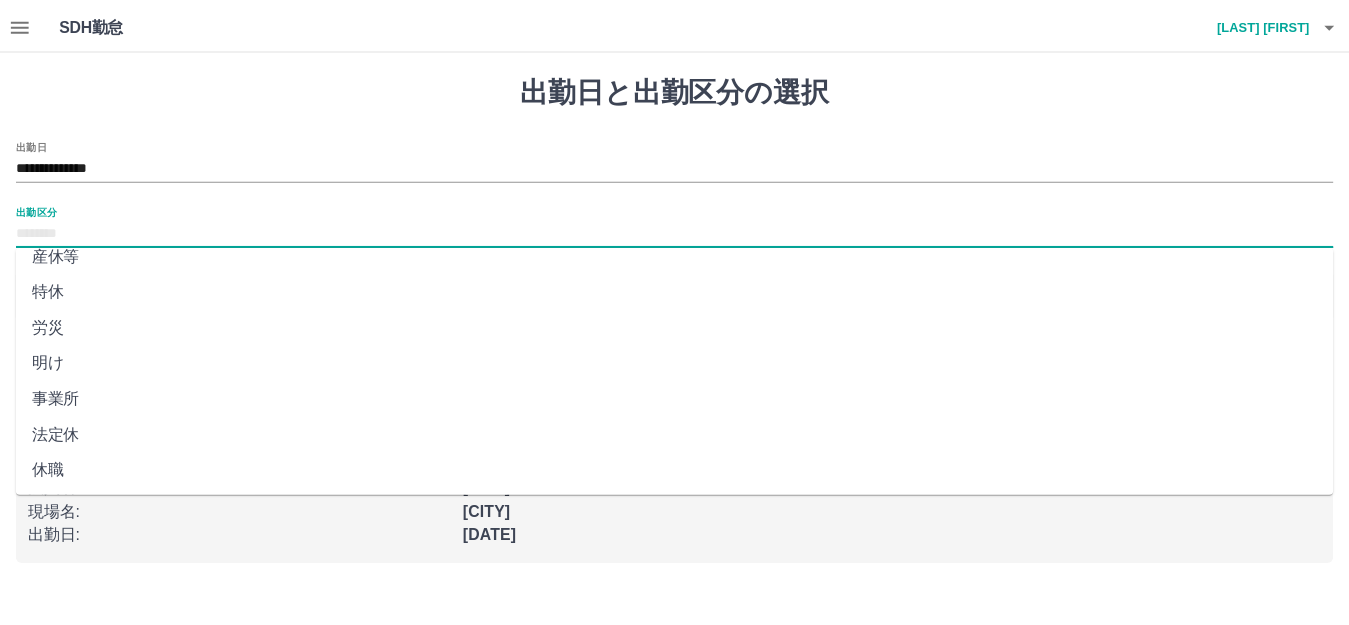 scroll, scrollTop: 414, scrollLeft: 0, axis: vertical 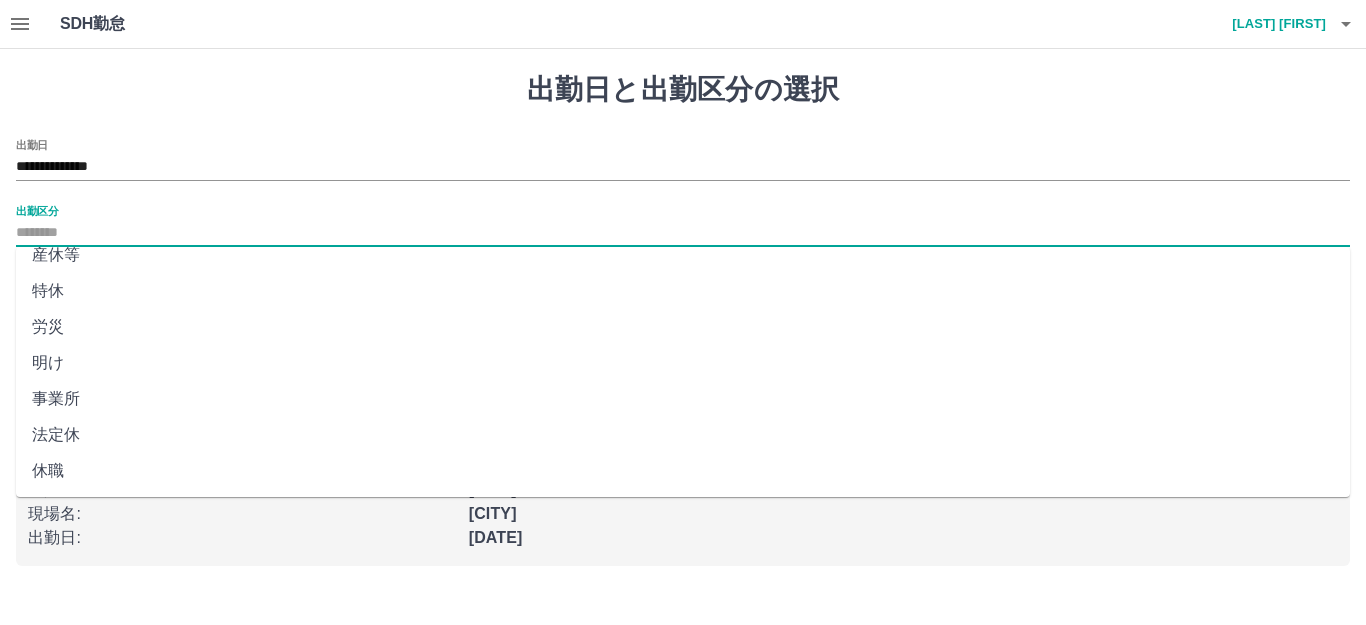 click on "法定休" at bounding box center [683, 435] 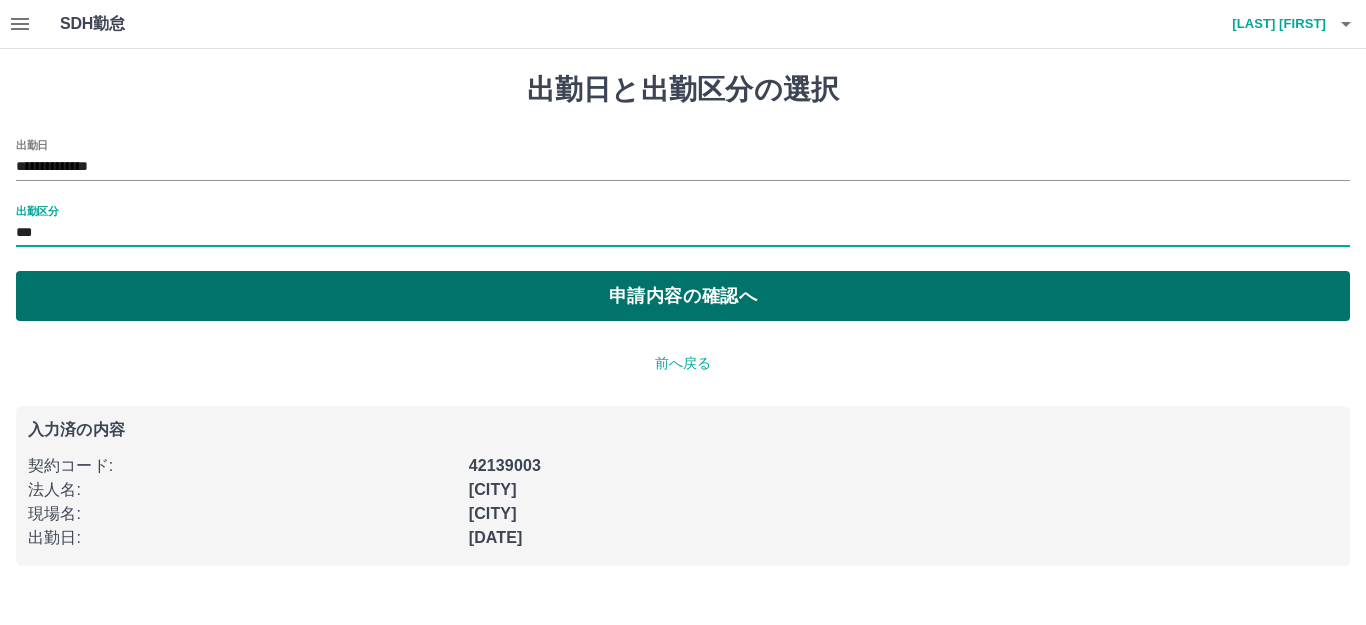 click on "申請内容の確認へ" at bounding box center (683, 296) 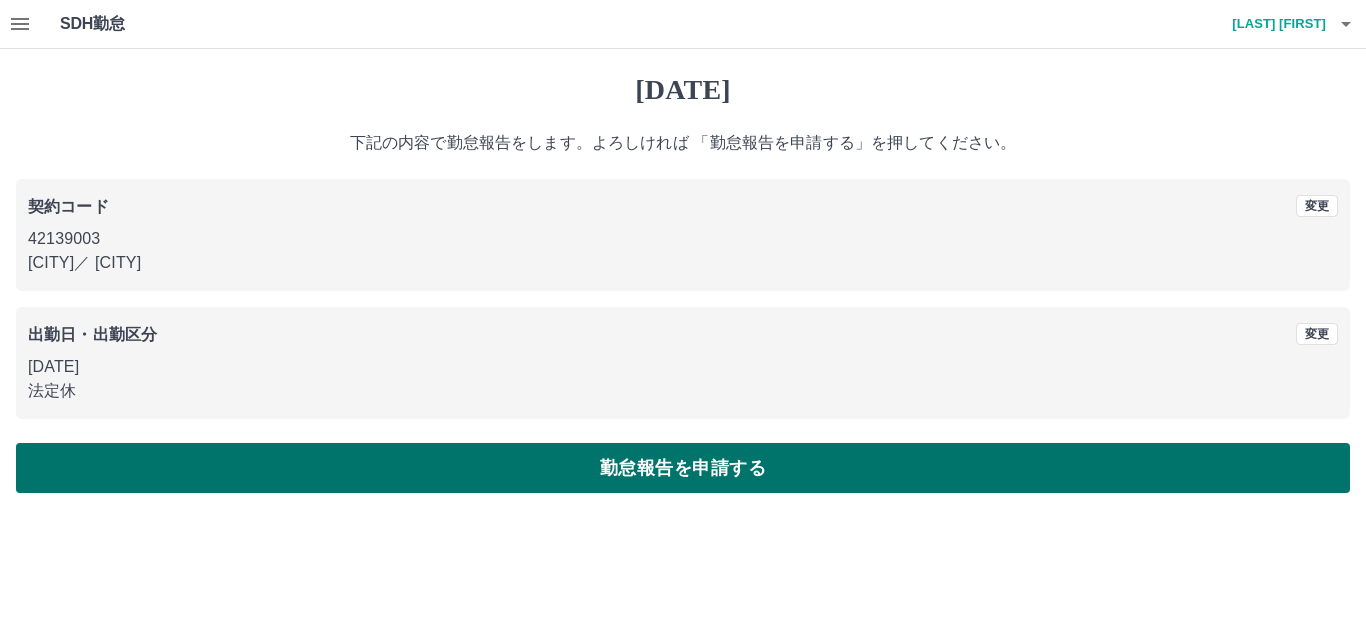click on "勤怠報告を申請する" at bounding box center [683, 468] 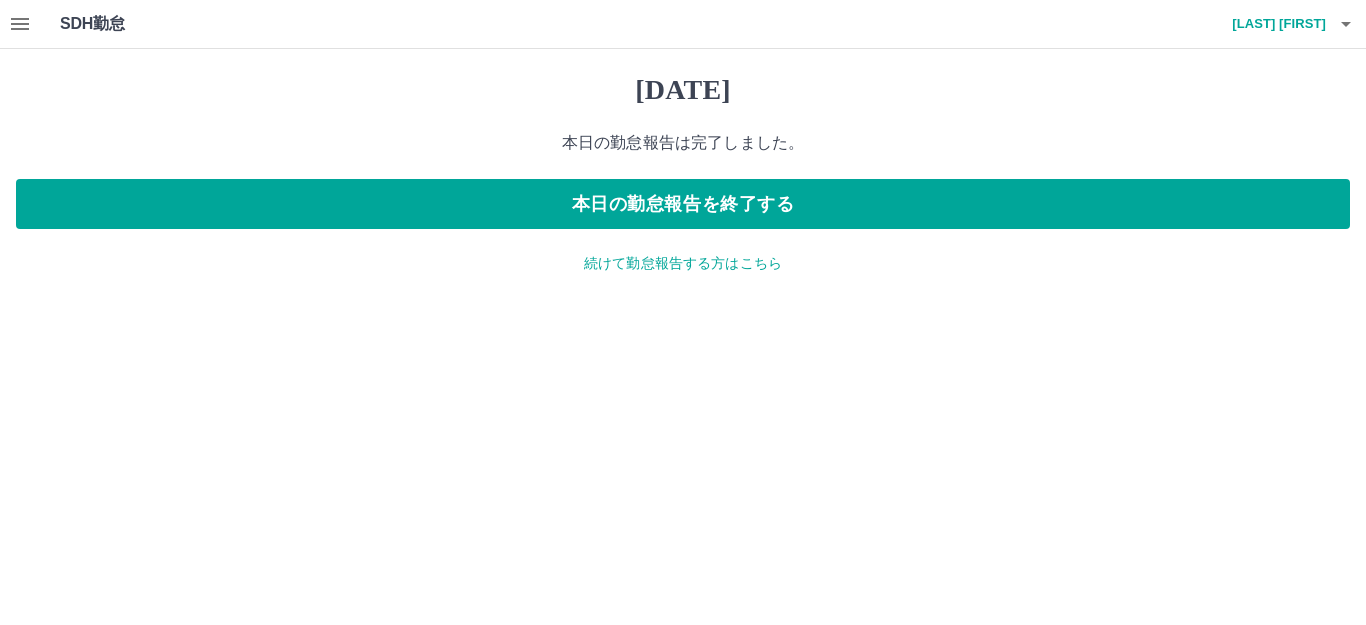 click on "続けて勤怠報告する方はこちら" at bounding box center [683, 263] 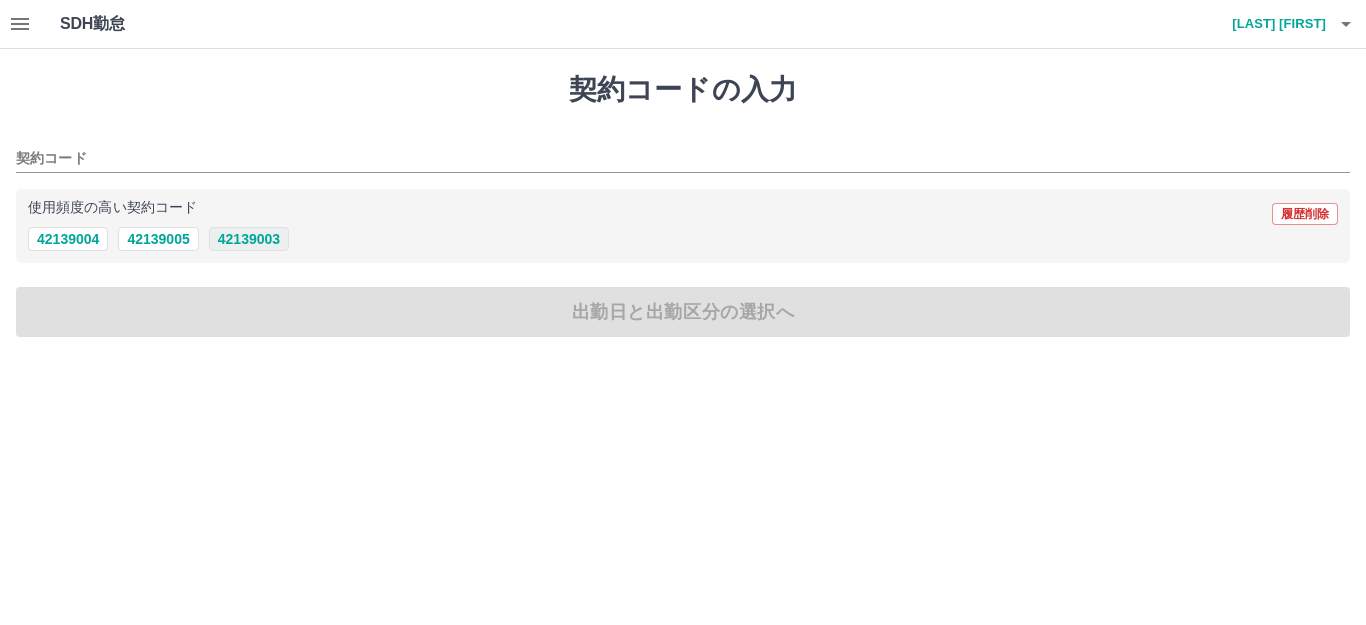 click on "42139003" at bounding box center (249, 239) 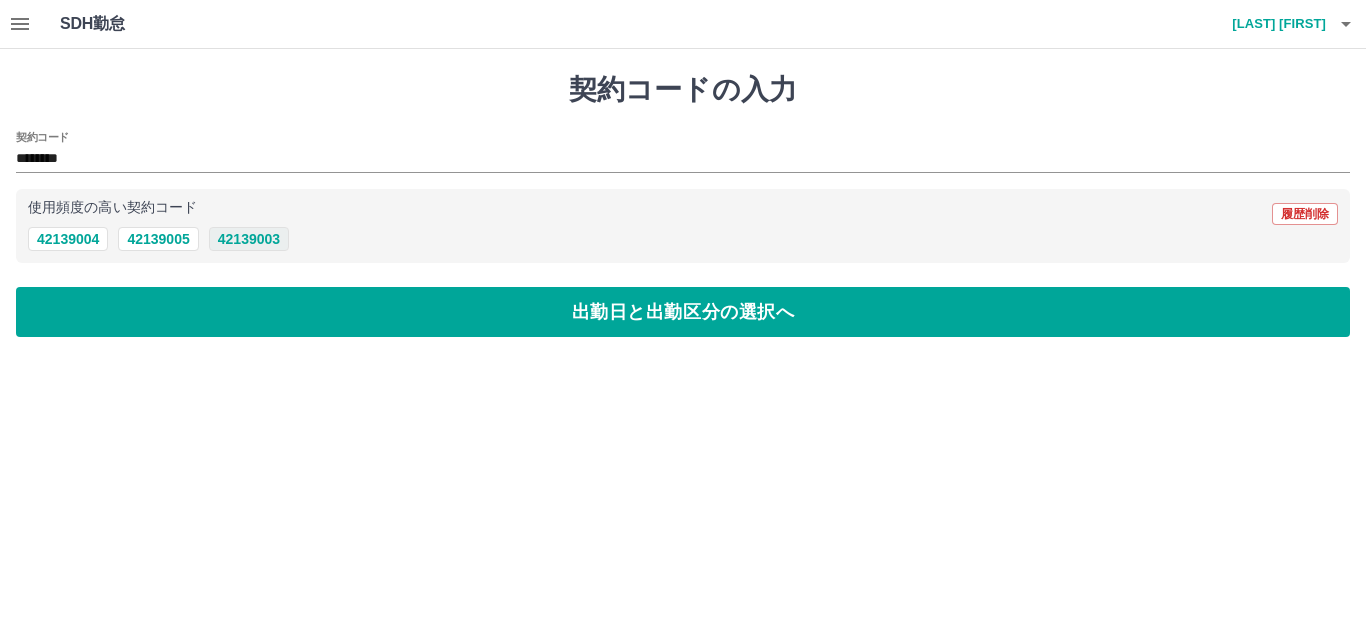 type on "********" 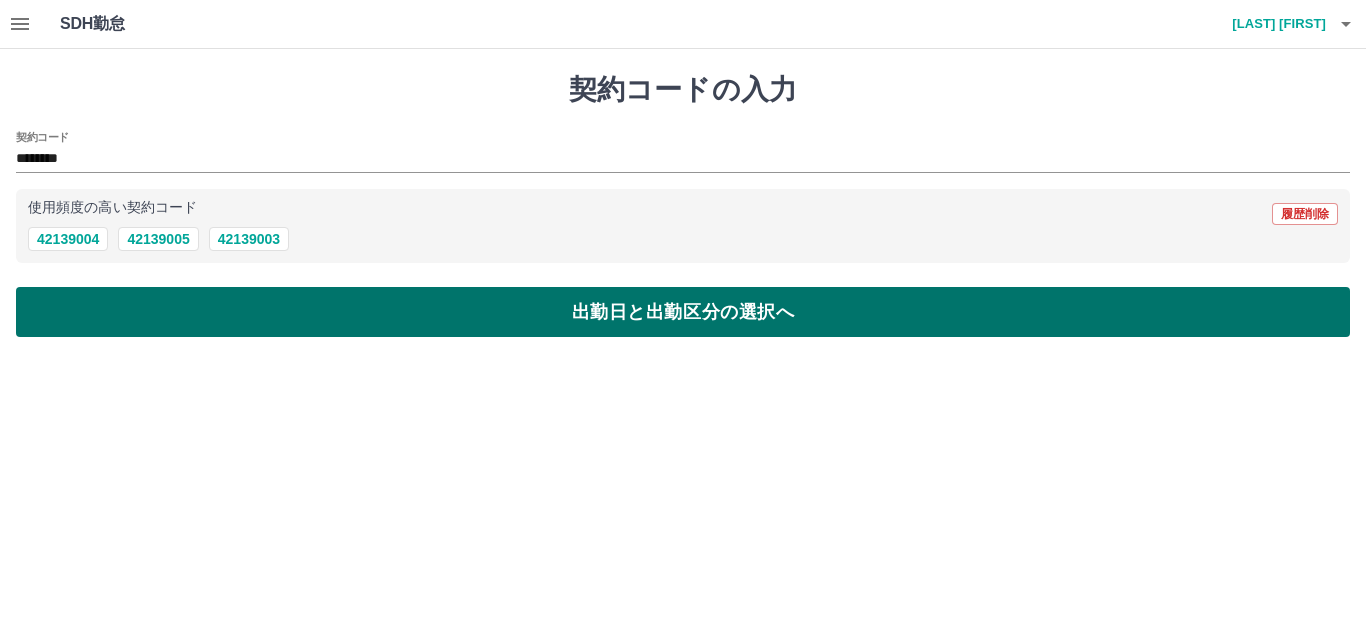 click on "出勤日と出勤区分の選択へ" at bounding box center (683, 312) 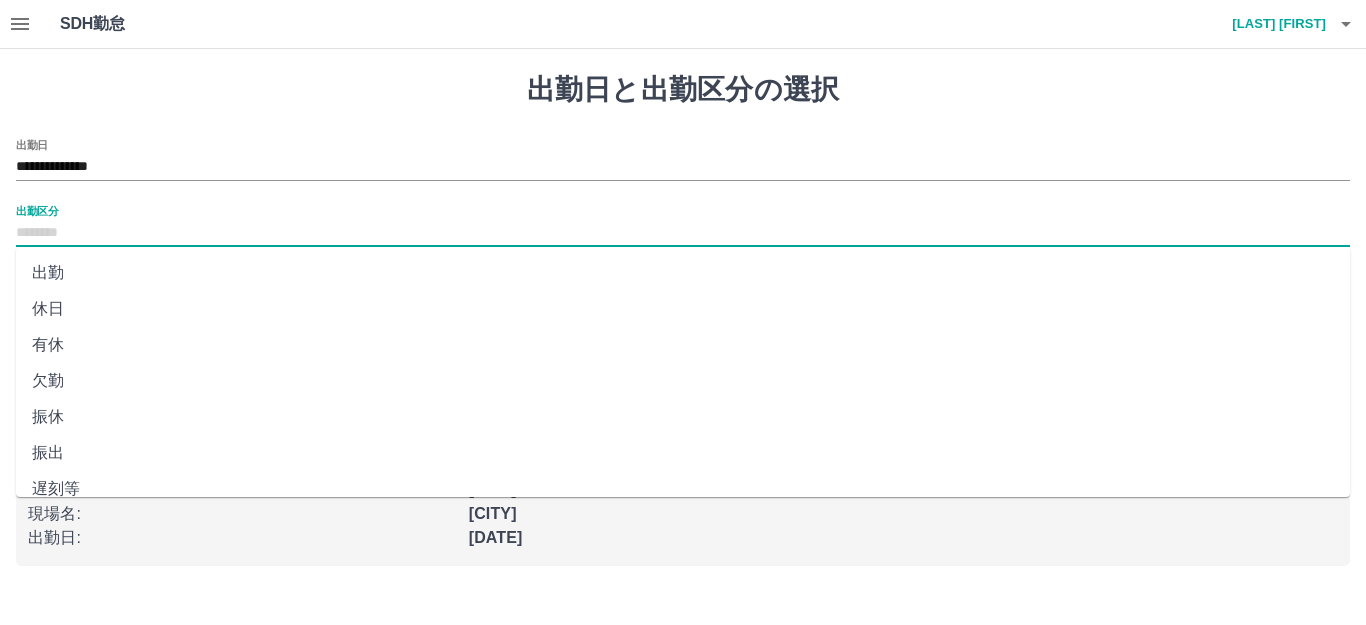 click on "出勤区分" at bounding box center (683, 233) 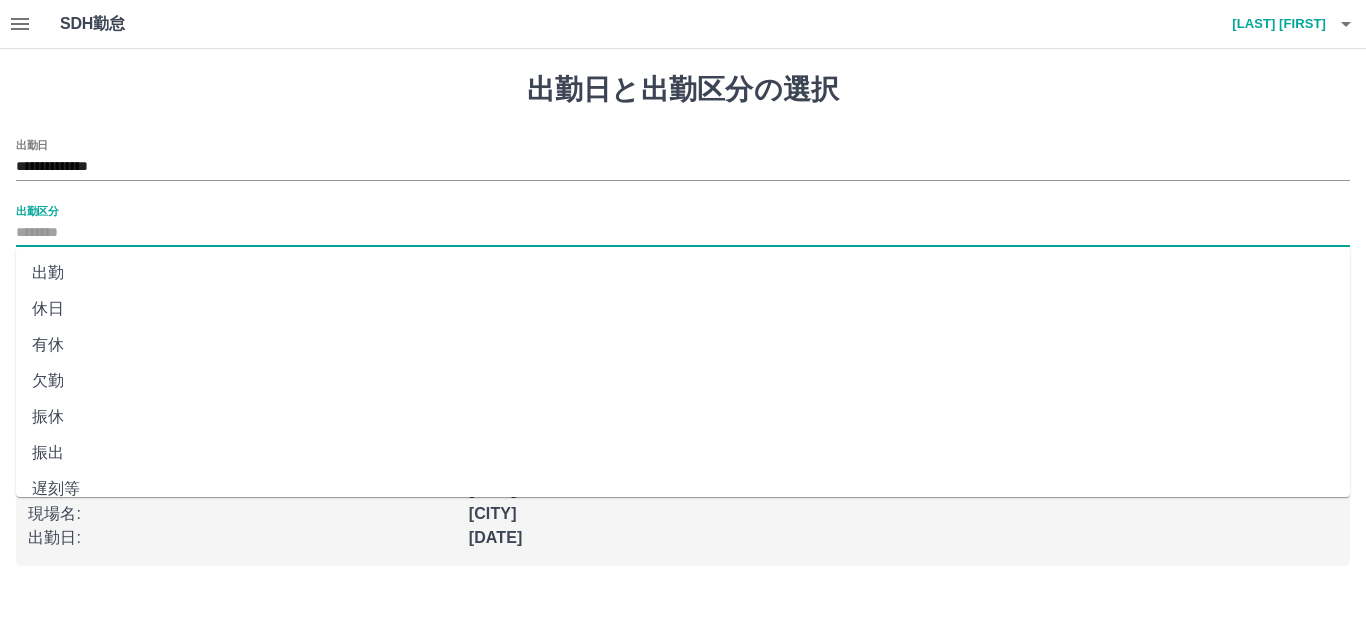 click on "出勤" at bounding box center [683, 273] 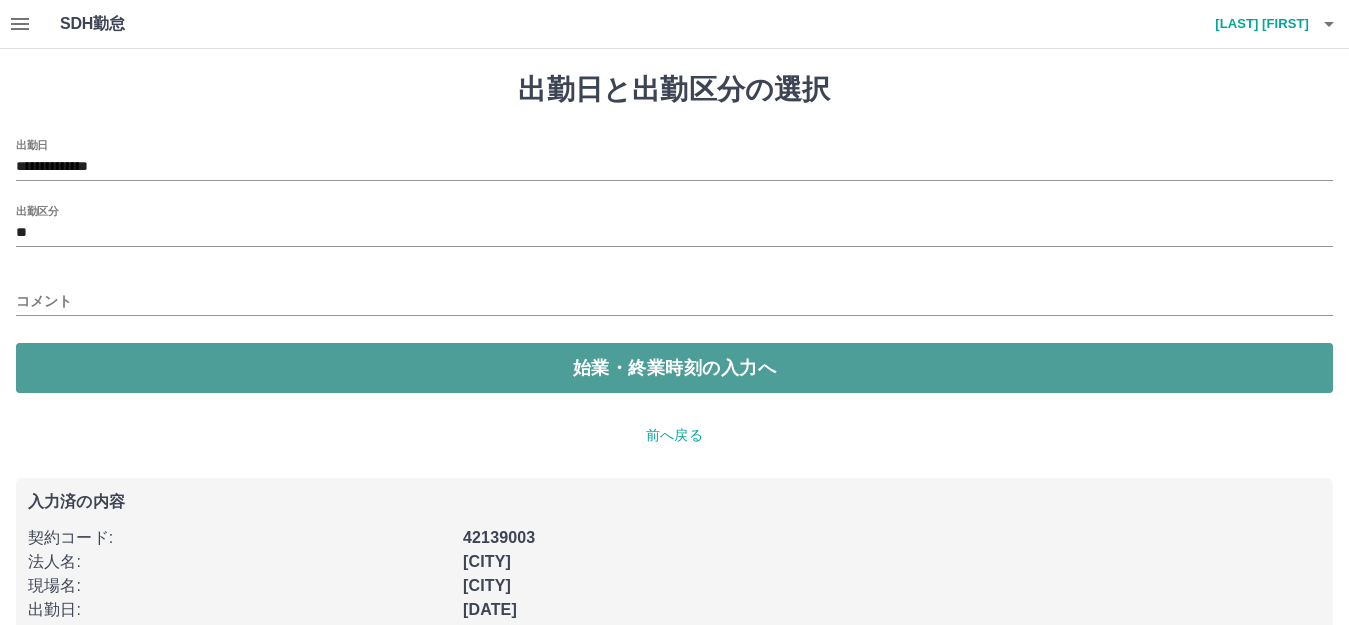 click on "始業・終業時刻の入力へ" at bounding box center (674, 368) 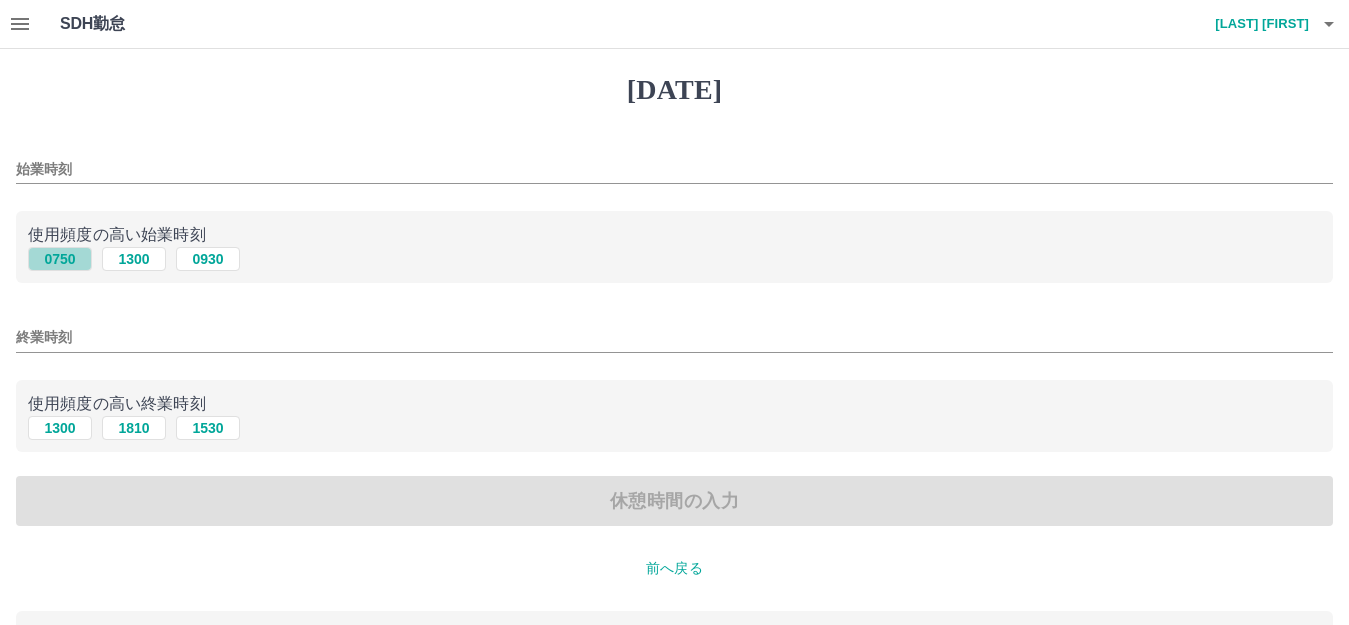 click on "0750" at bounding box center [60, 259] 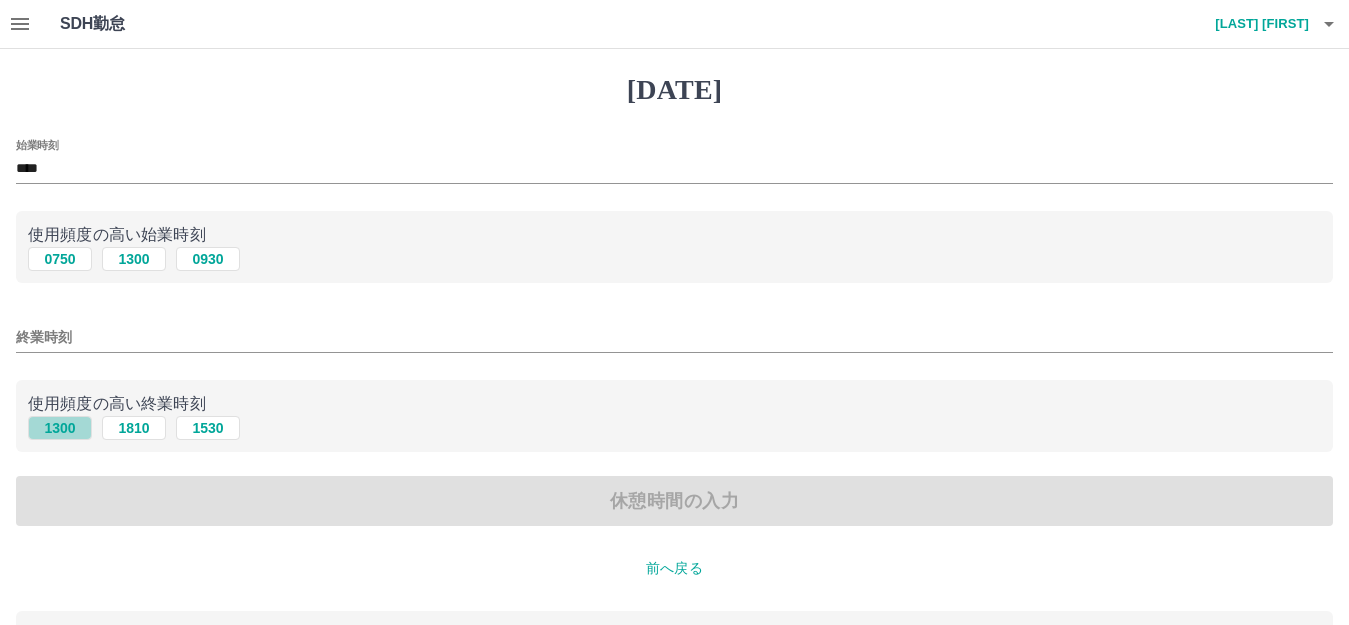 click on "1300" at bounding box center (60, 428) 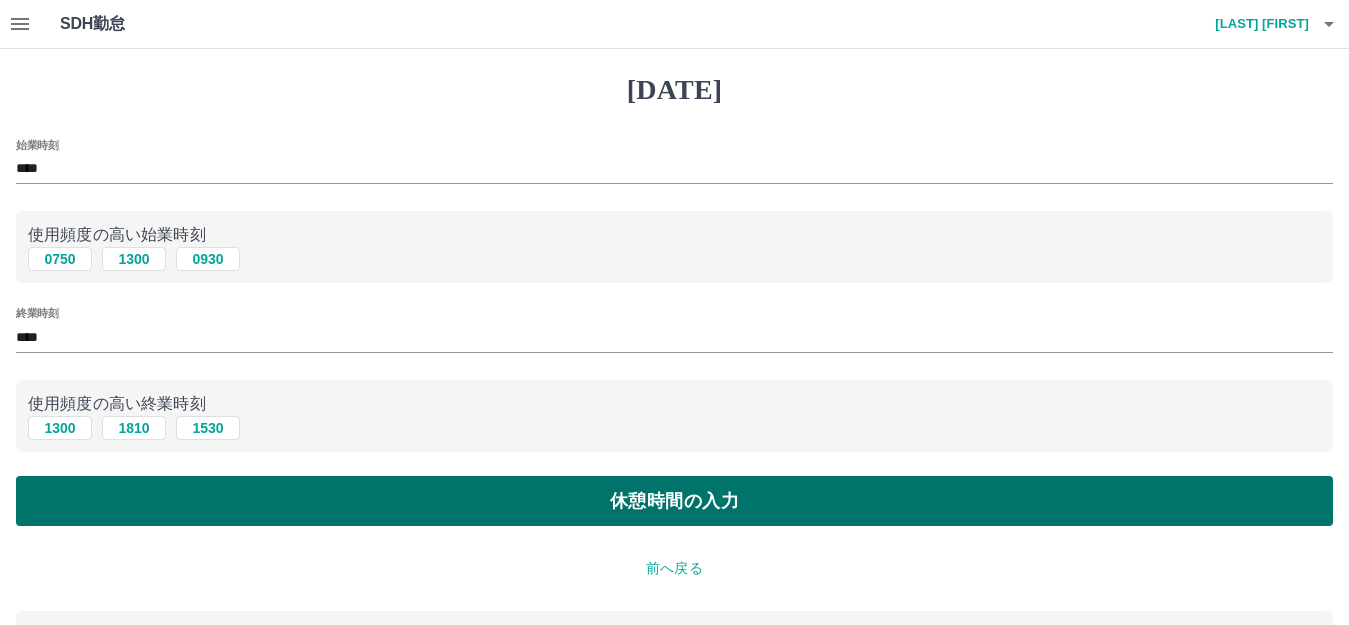 click on "休憩時間の入力" at bounding box center [674, 501] 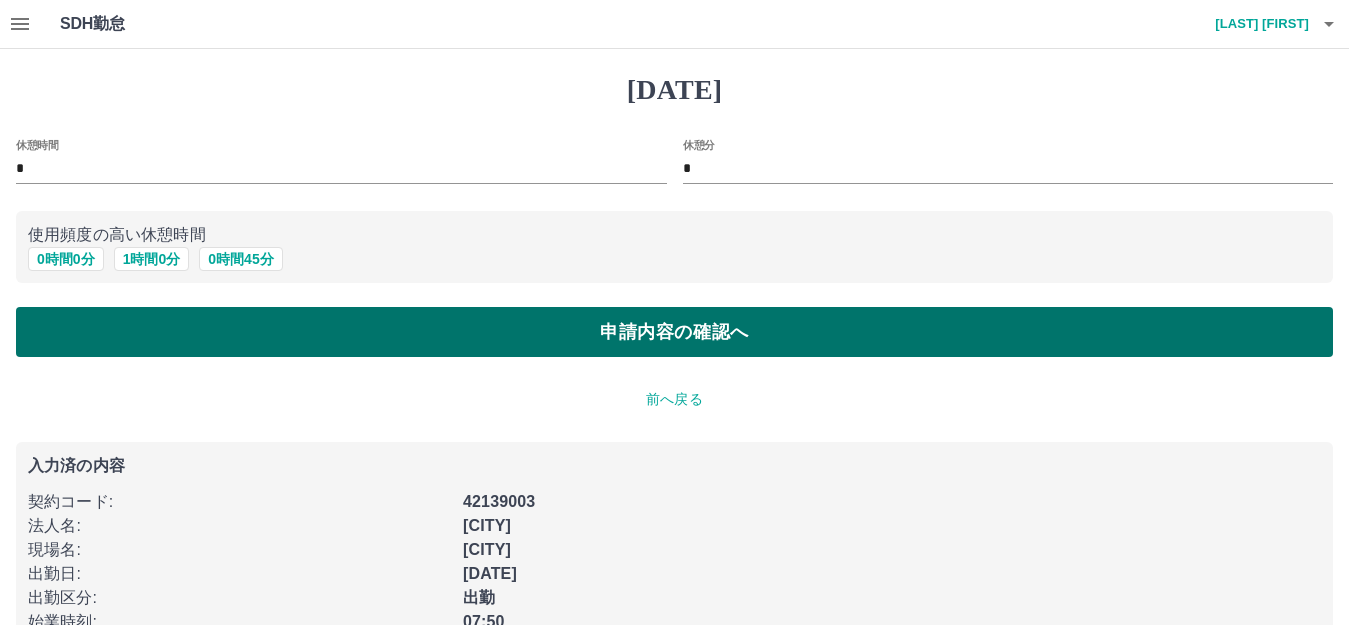 click on "申請内容の確認へ" at bounding box center (674, 332) 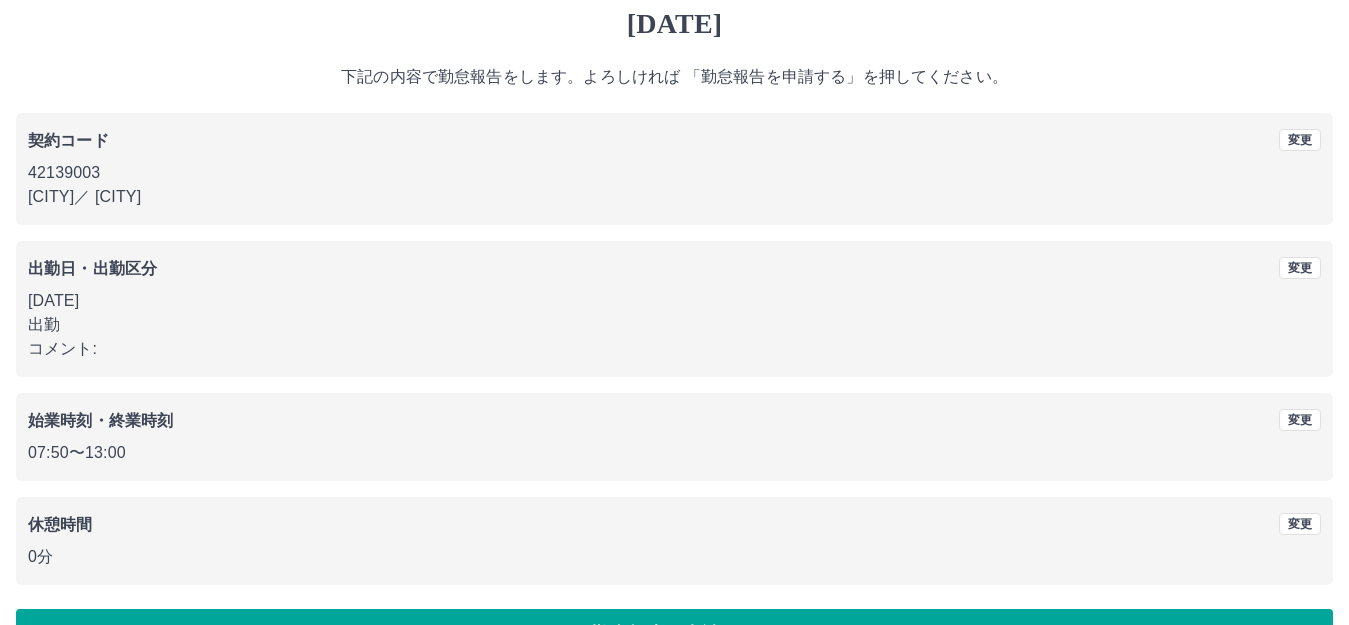 scroll, scrollTop: 124, scrollLeft: 0, axis: vertical 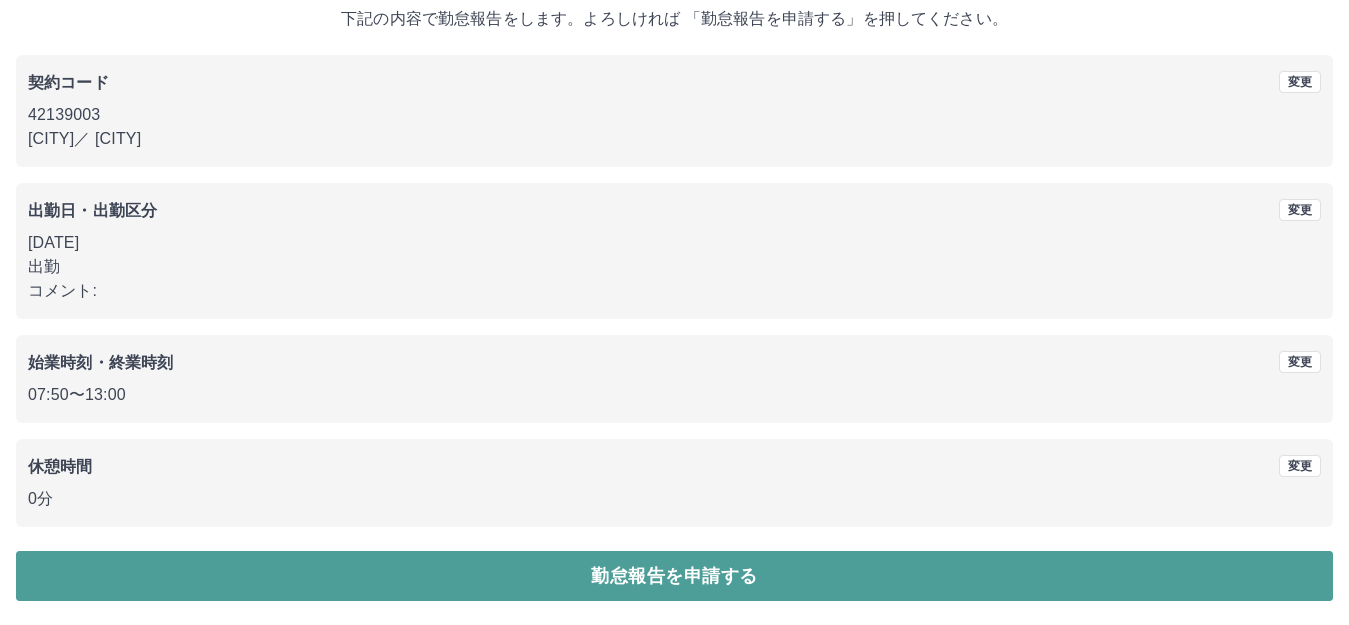 click on "勤怠報告を申請する" at bounding box center [674, 576] 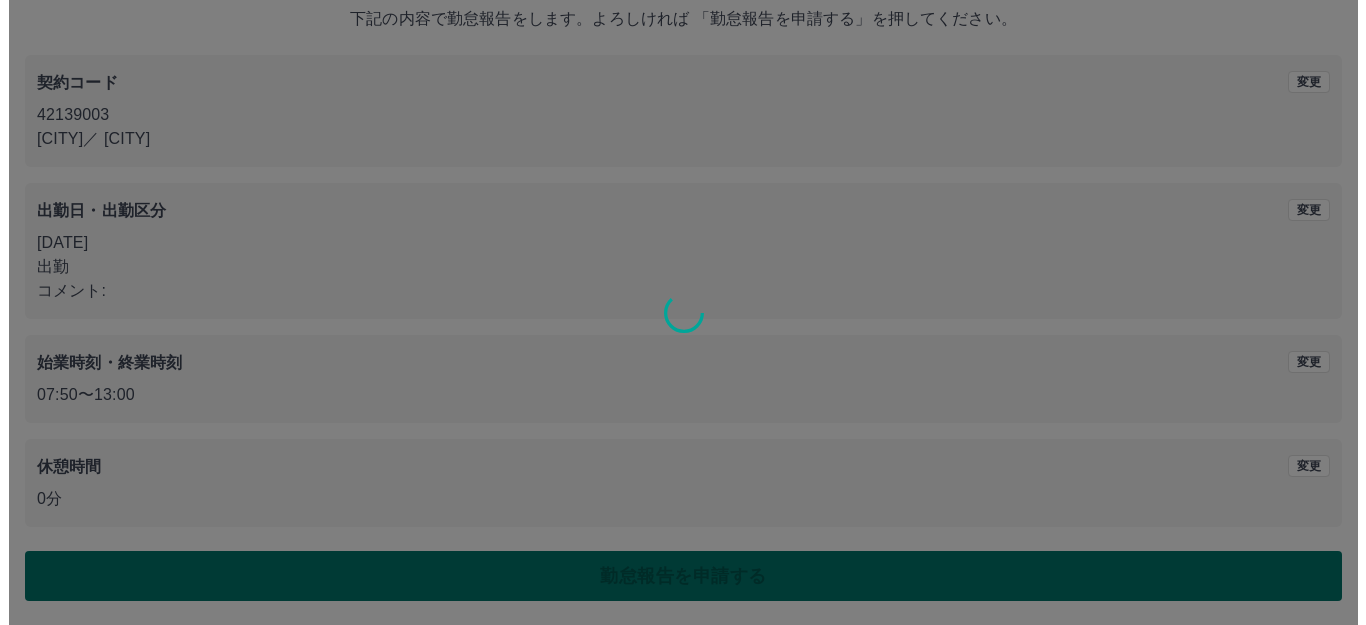 scroll, scrollTop: 0, scrollLeft: 0, axis: both 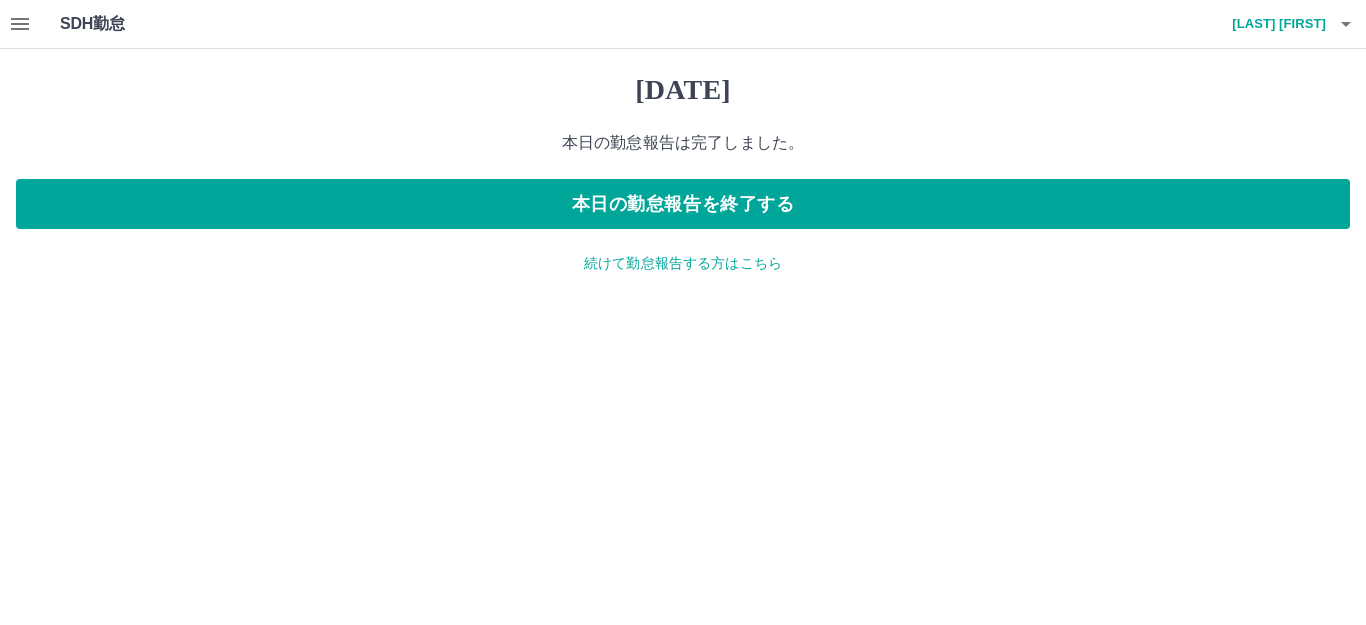 click on "続けて勤怠報告する方はこちら" at bounding box center [683, 263] 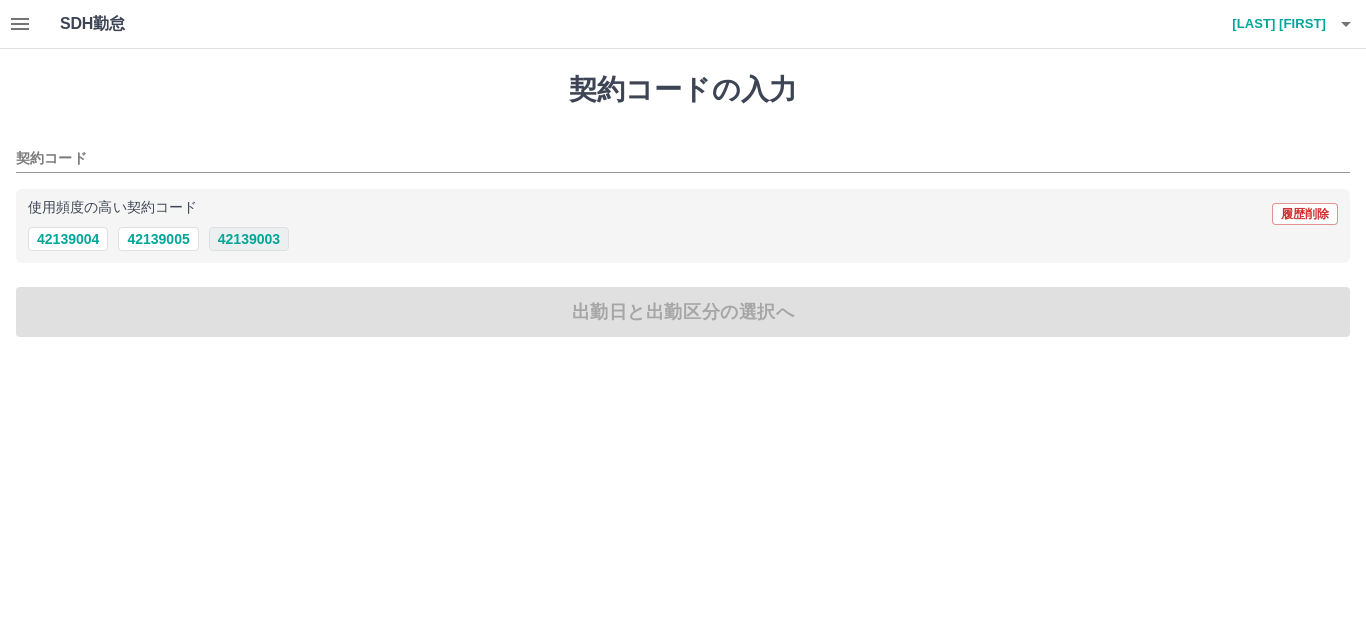 click on "42139003" at bounding box center [249, 239] 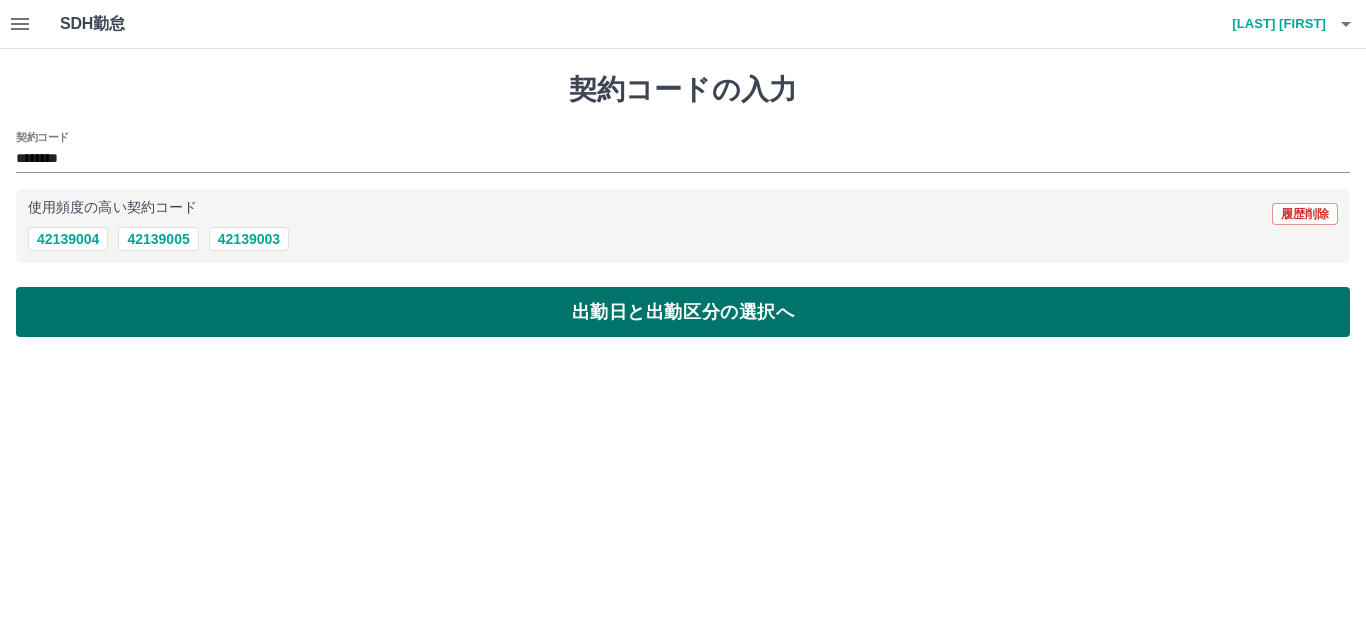 click on "出勤日と出勤区分の選択へ" at bounding box center (683, 312) 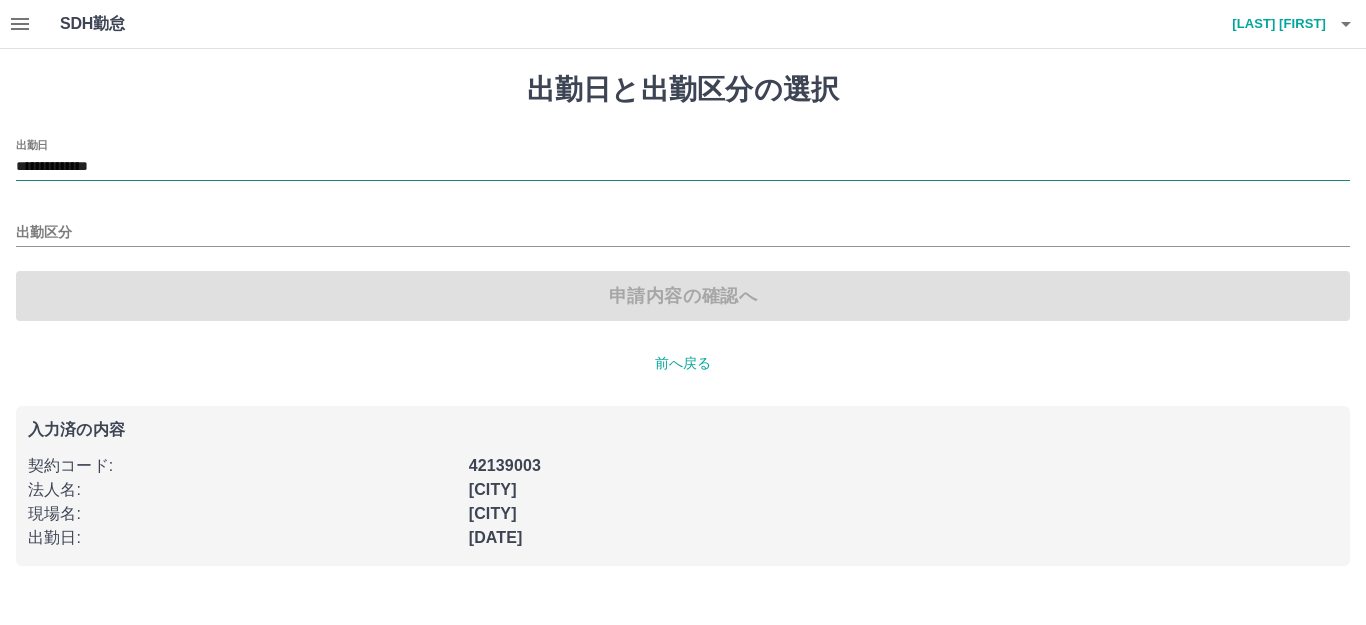 click on "**********" at bounding box center (683, 167) 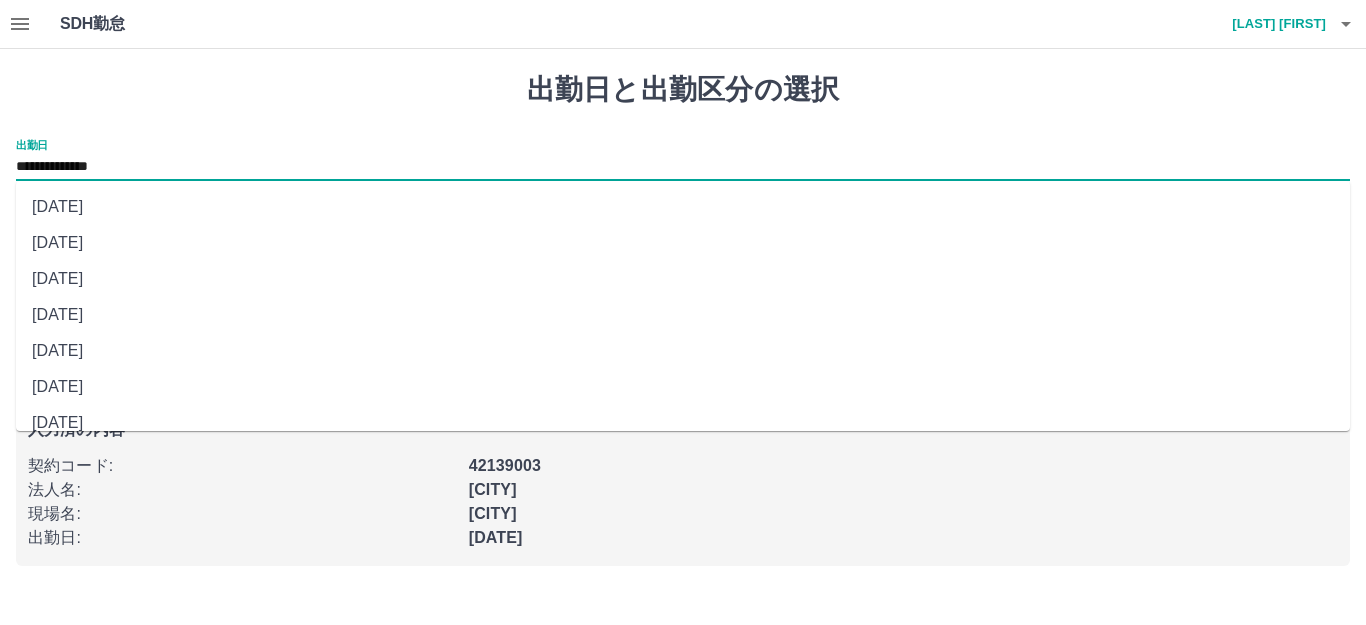 click on "[DATE]" at bounding box center [683, 207] 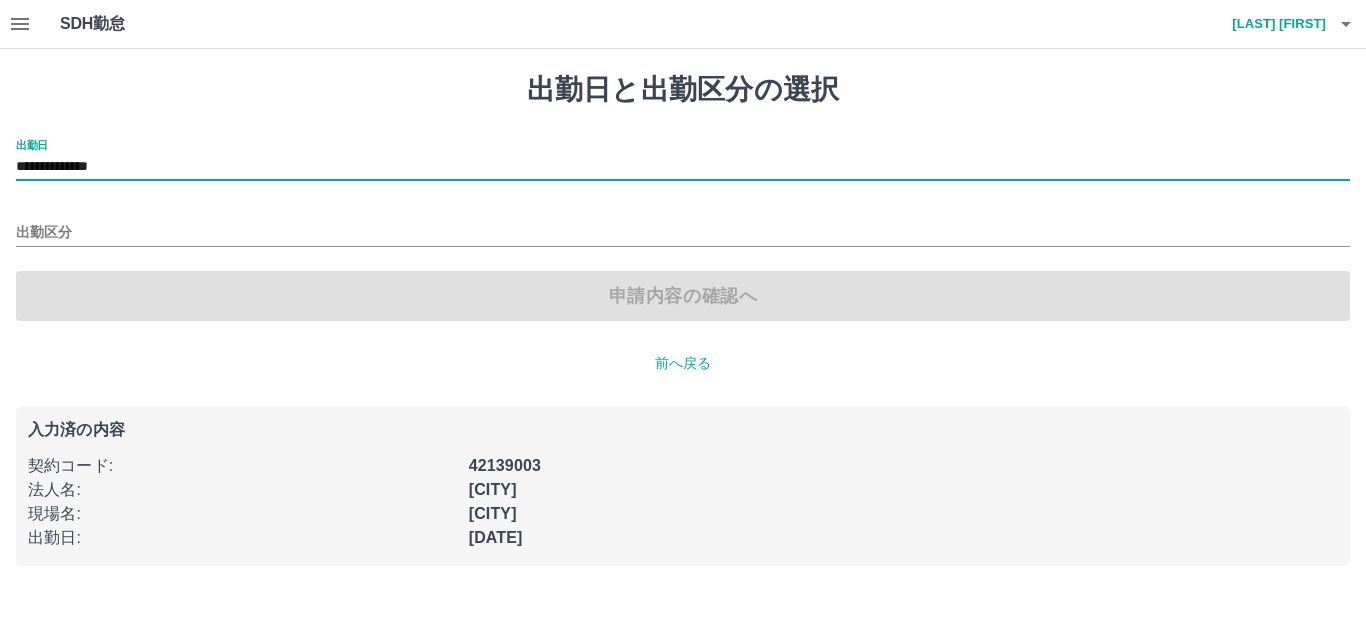 click on "出勤区分" at bounding box center (683, 226) 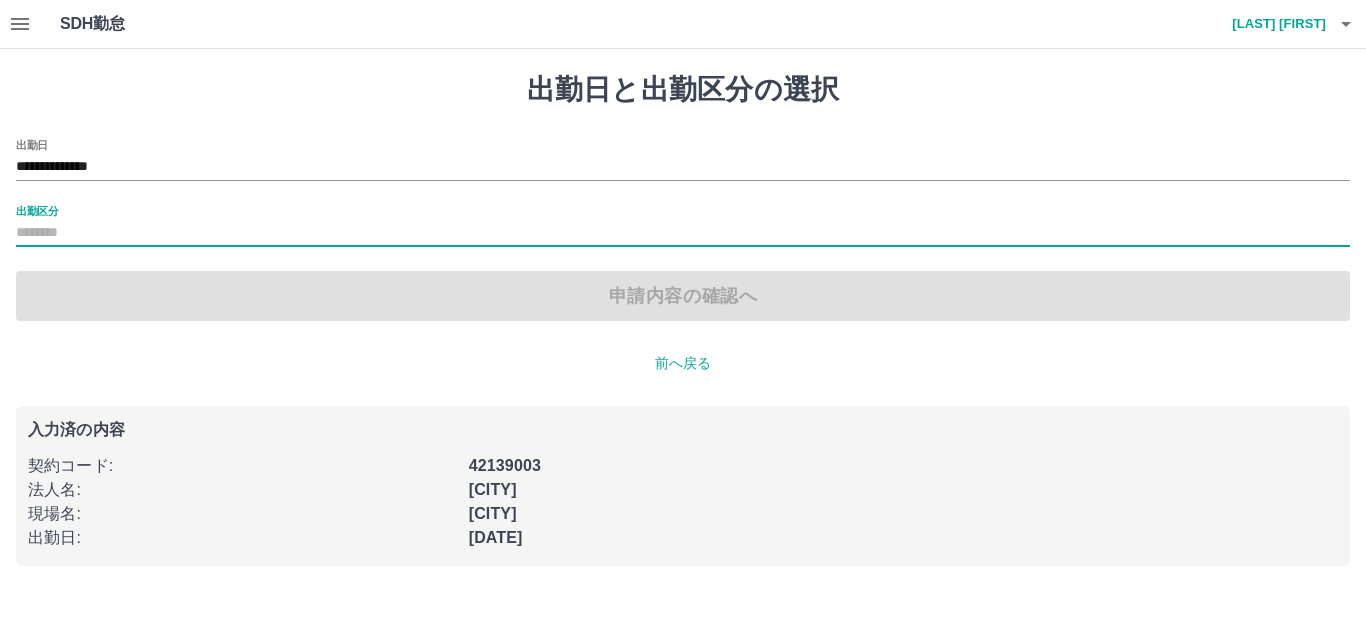 click on "出勤区分" at bounding box center [683, 233] 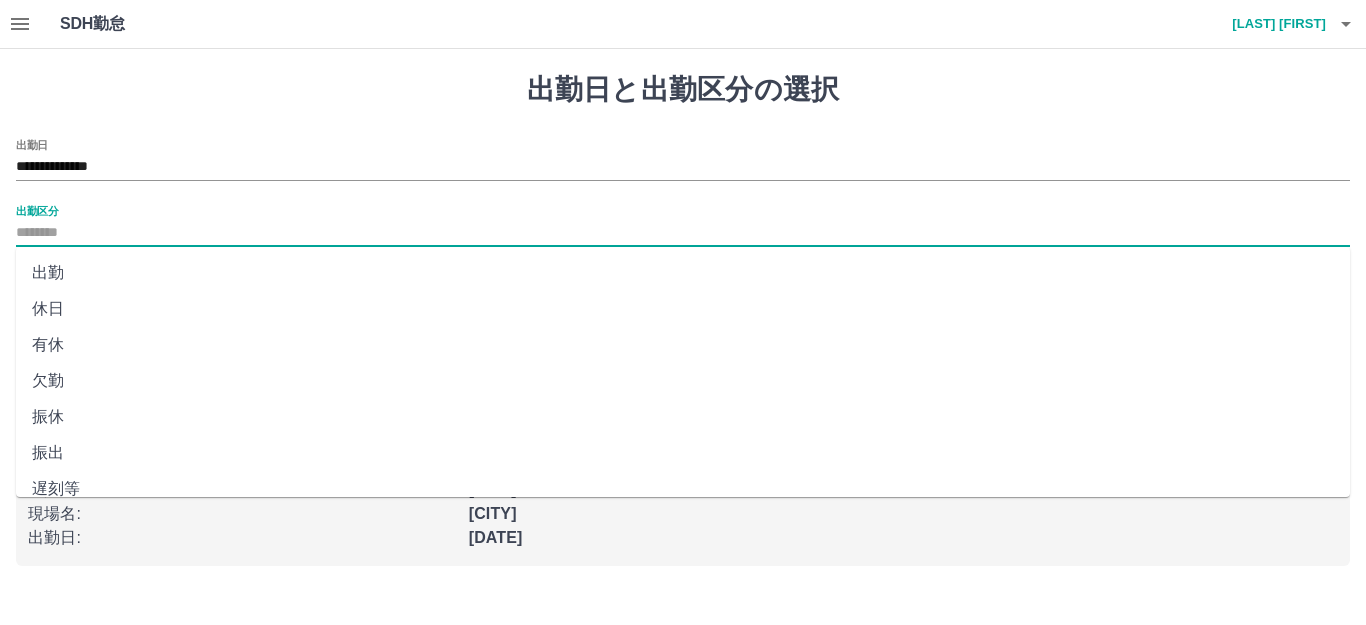 click on "休日" at bounding box center [683, 309] 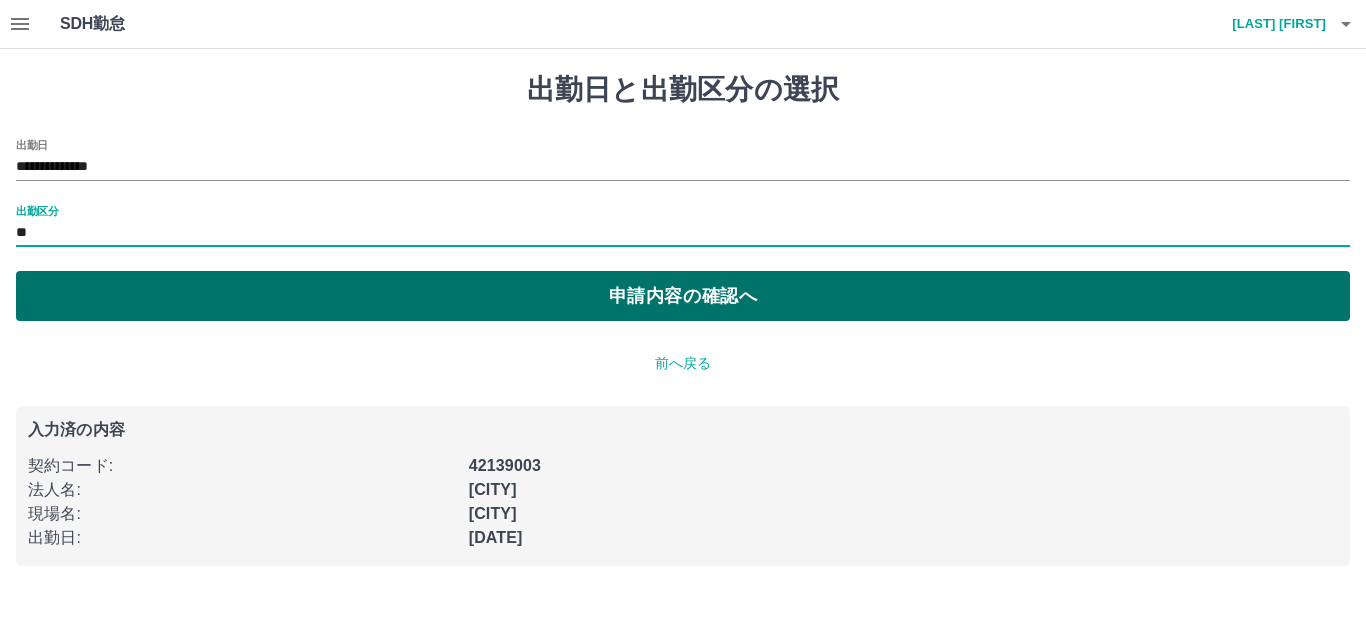 click on "申請内容の確認へ" at bounding box center [683, 296] 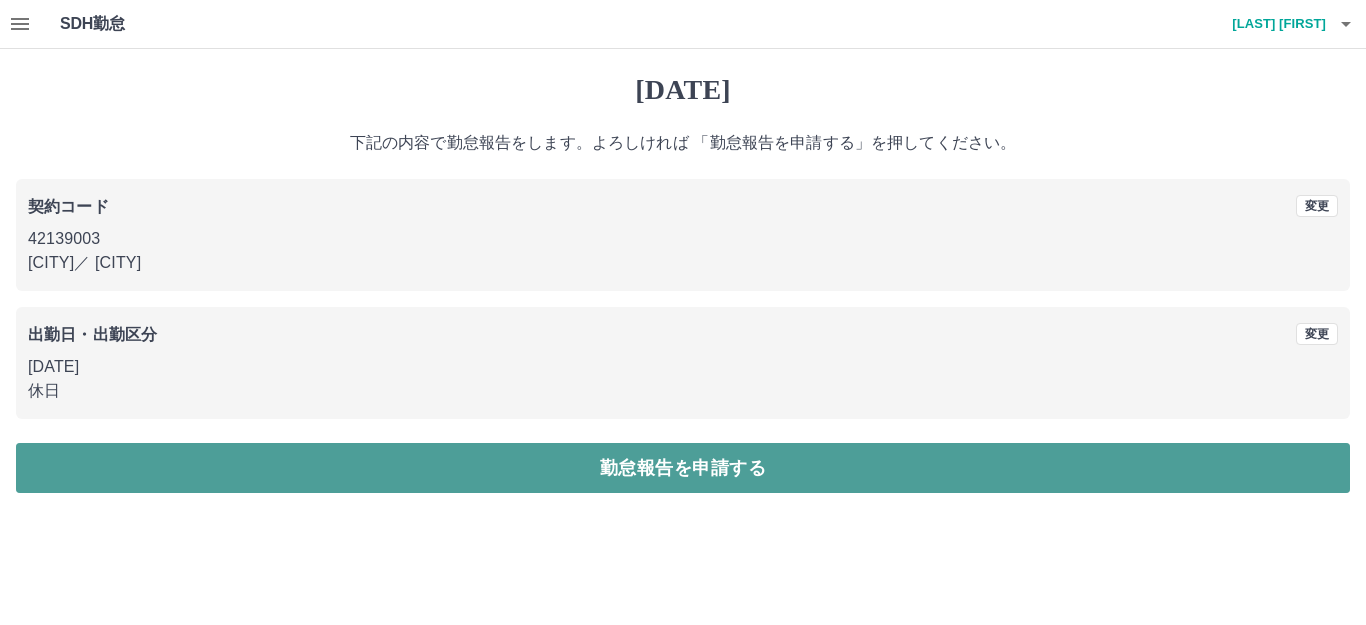 click on "勤怠報告を申請する" at bounding box center [683, 468] 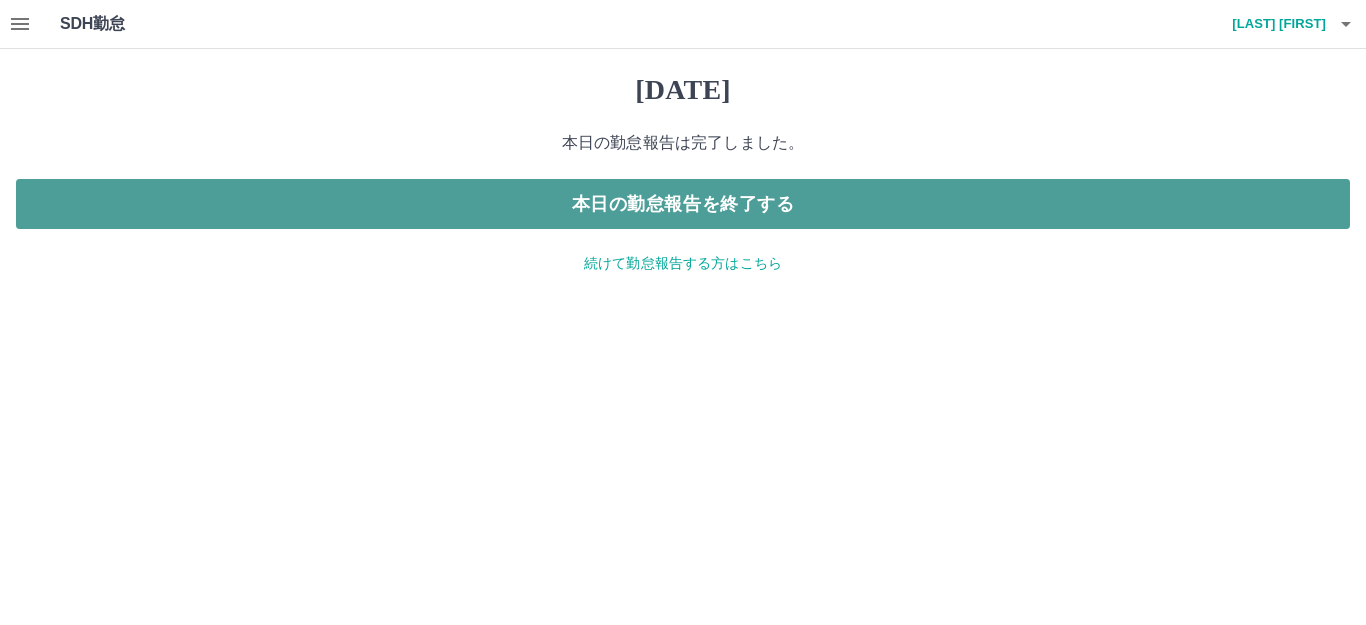 click on "本日の勤怠報告を終了する" at bounding box center [683, 204] 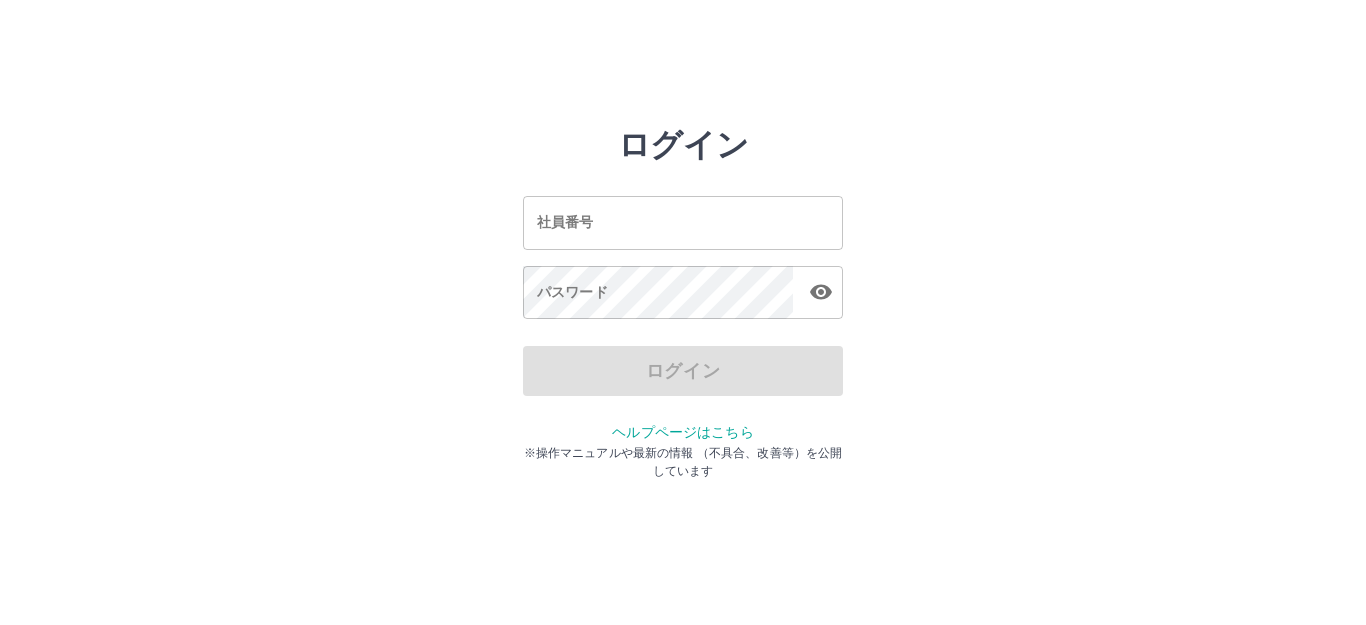 scroll, scrollTop: 0, scrollLeft: 0, axis: both 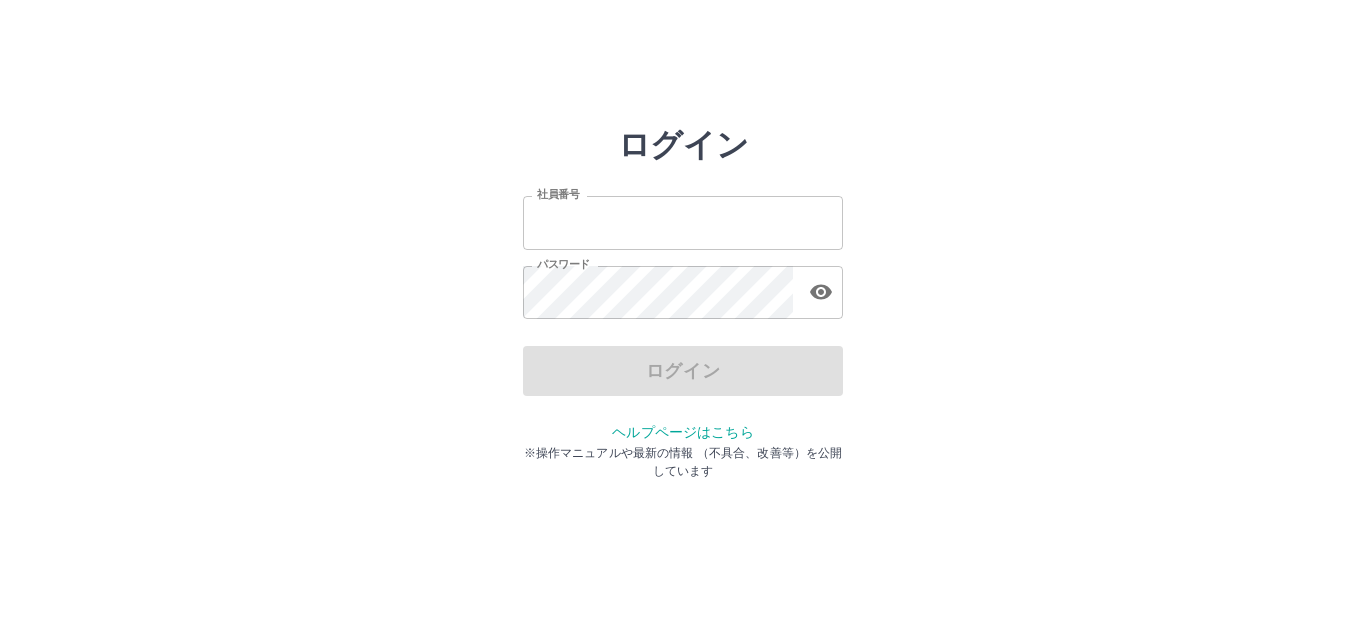 type on "*******" 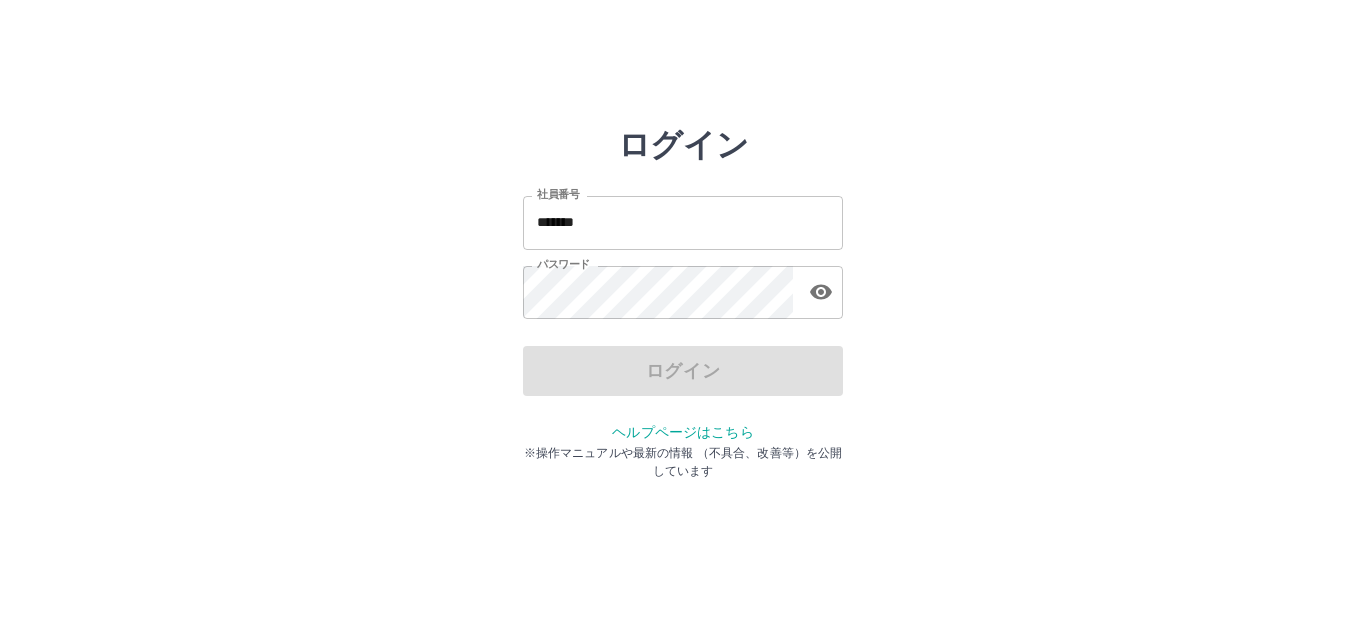drag, startPoint x: 1363, startPoint y: 5, endPoint x: 669, endPoint y: 239, distance: 732.3879 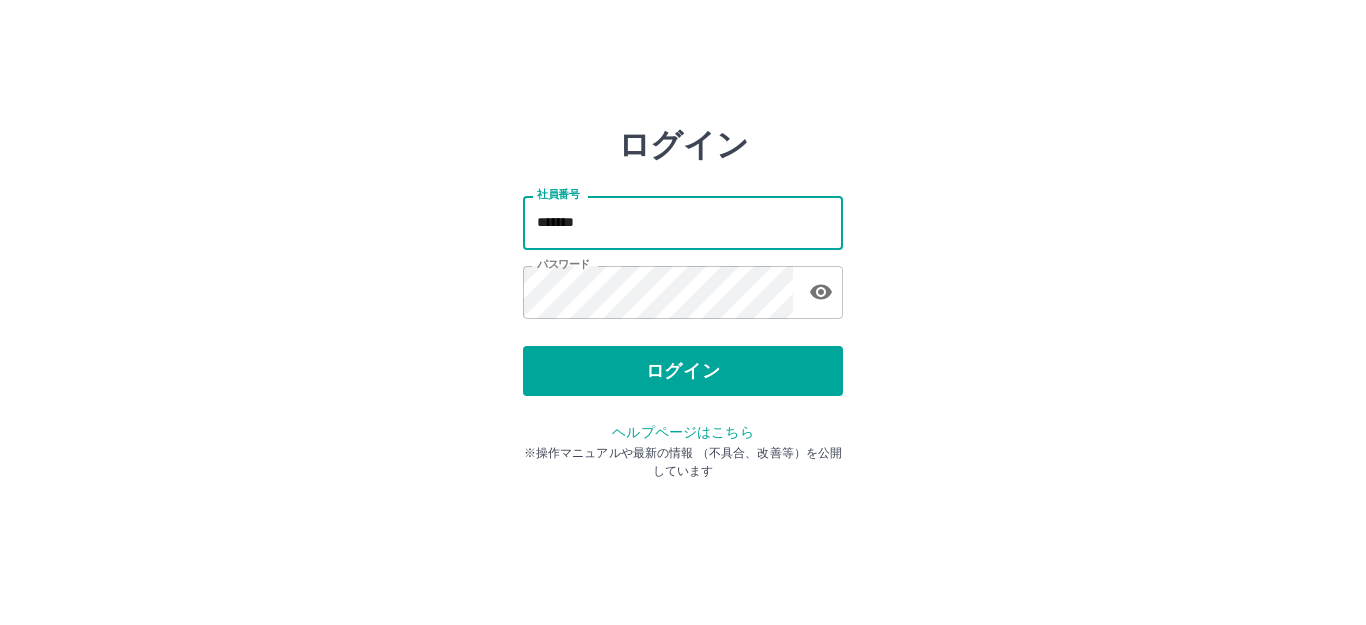 click on "ログイン 社員番号 ******* 社員番号 パスワード パスワード ログイン ヘルプページはこちら ※操作マニュアルや最新の情報 （不具合、改善等）を公開しています" at bounding box center (683, 286) 